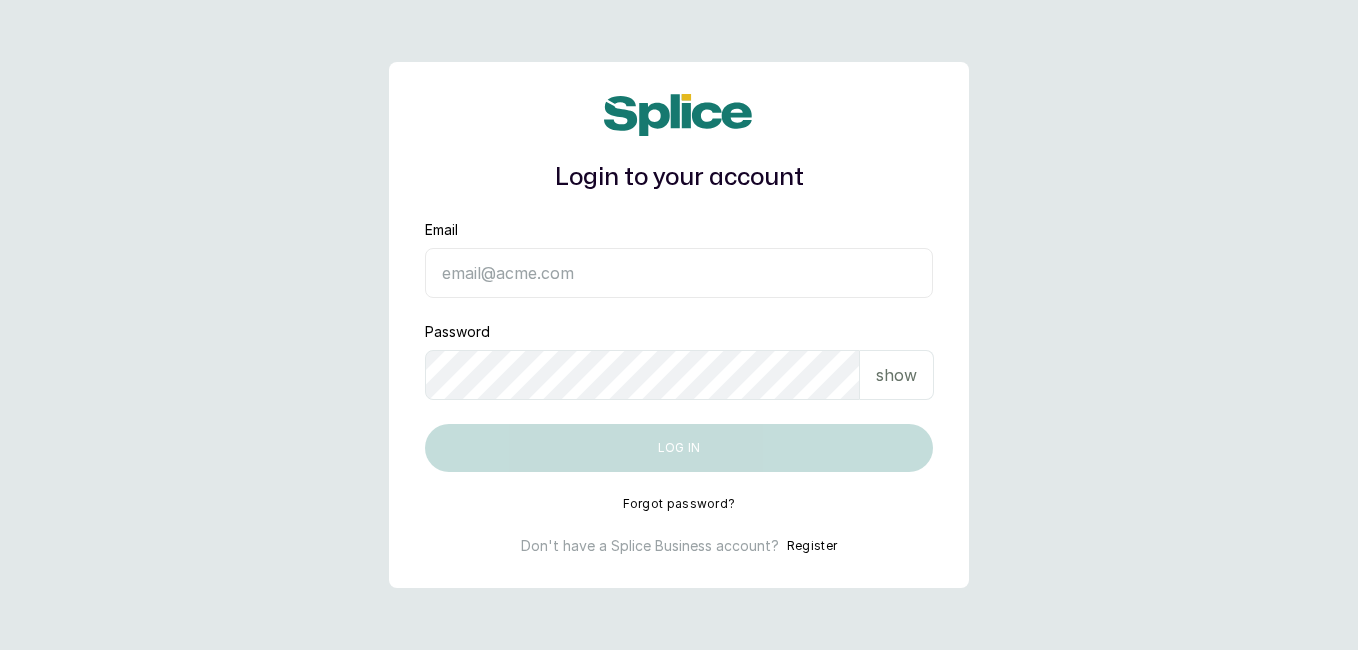 scroll, scrollTop: 0, scrollLeft: 0, axis: both 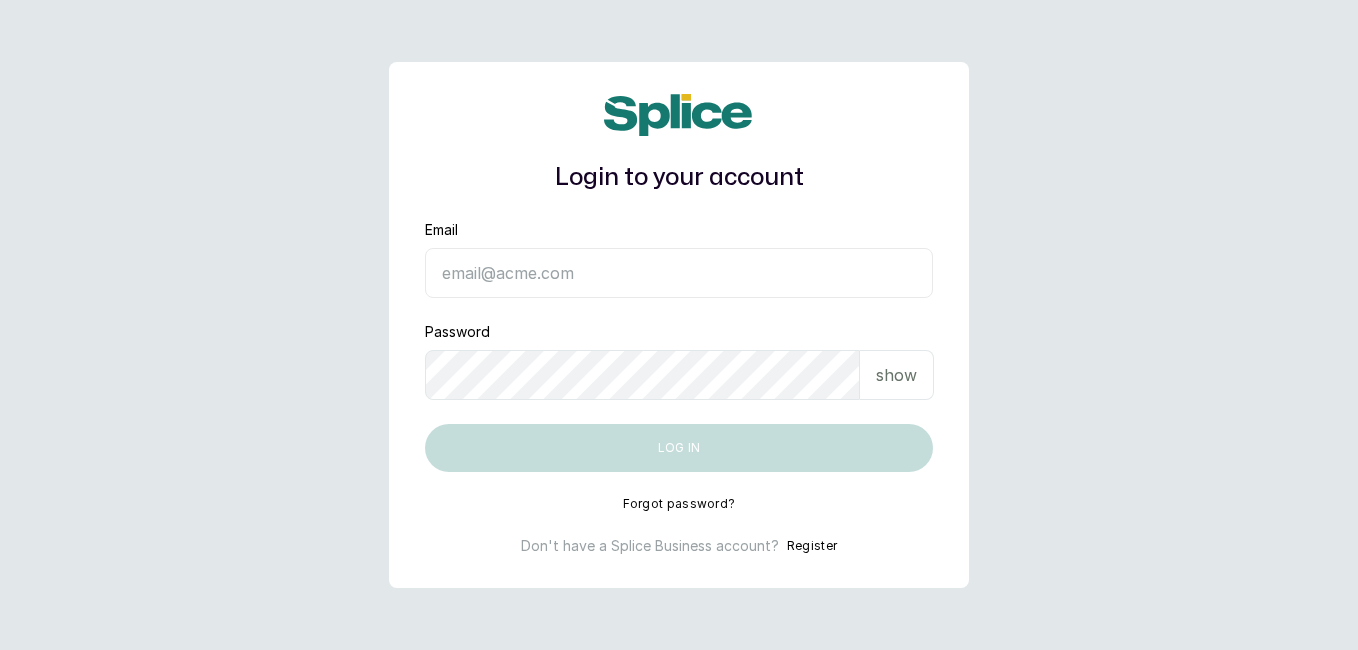 type on "[USERNAME]@[EXAMPLE.COM]" 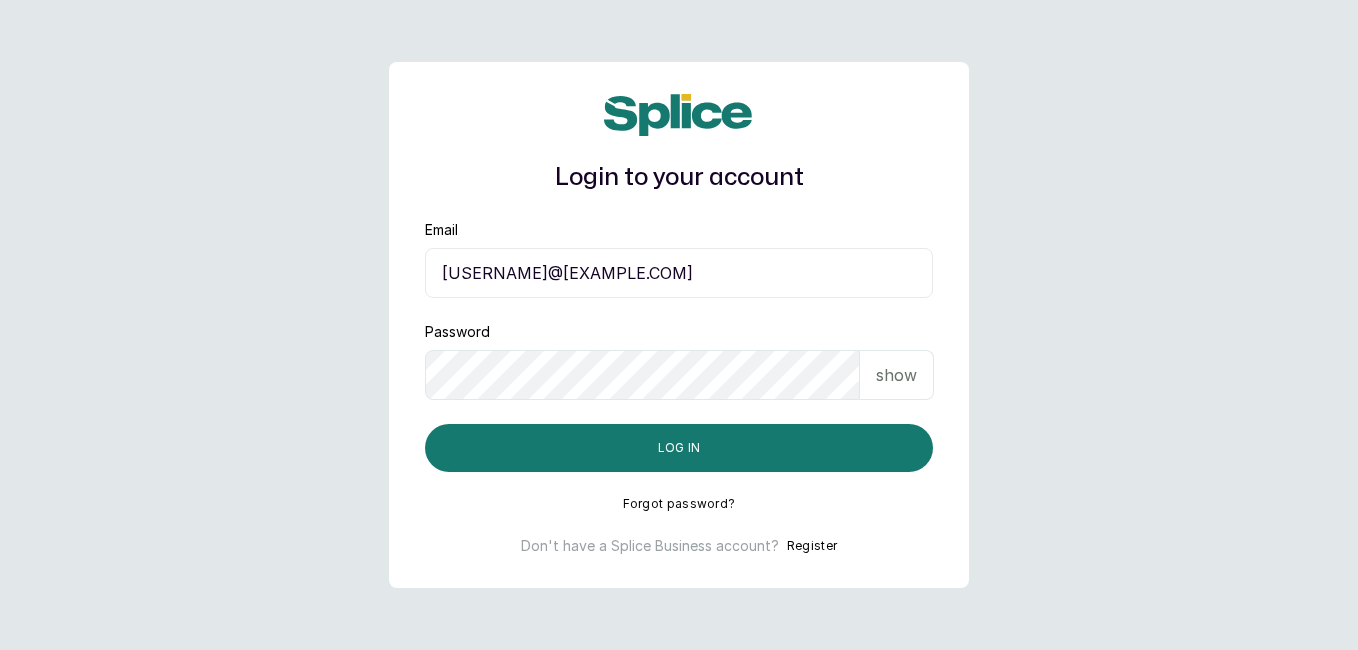 click on "Log in" at bounding box center (679, 448) 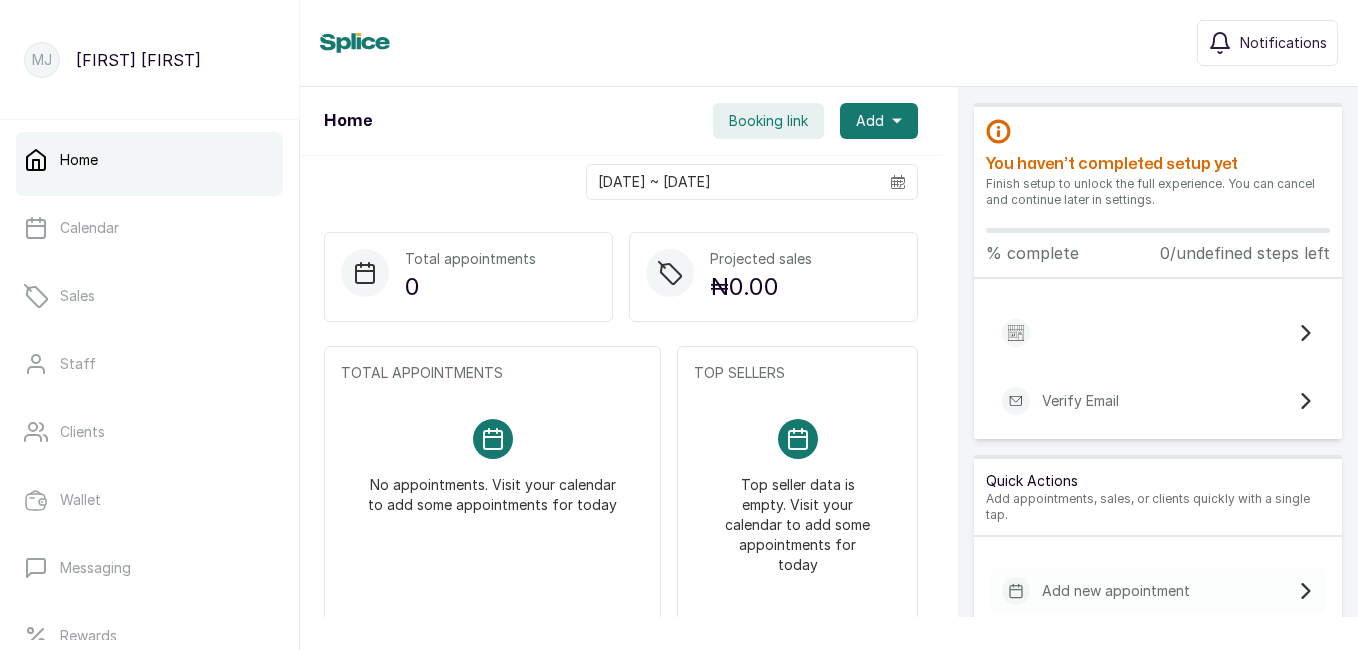 scroll, scrollTop: 0, scrollLeft: 0, axis: both 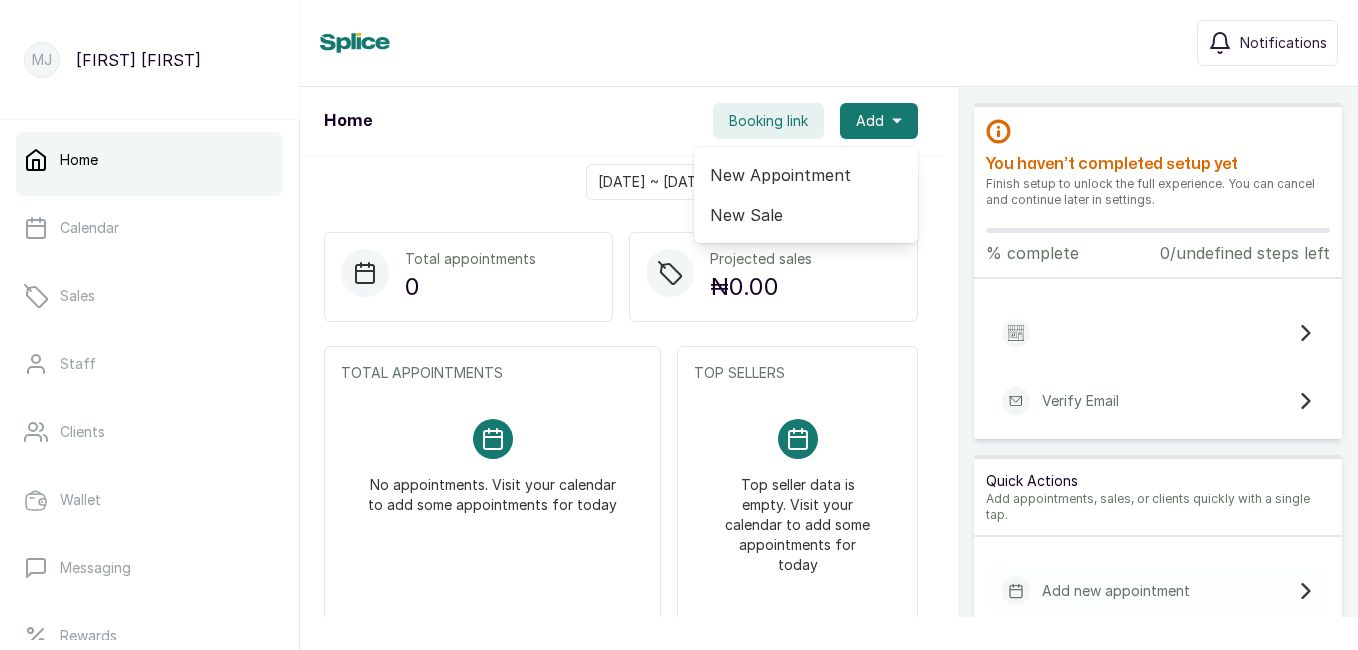 click on "New Appointment" at bounding box center (806, 175) 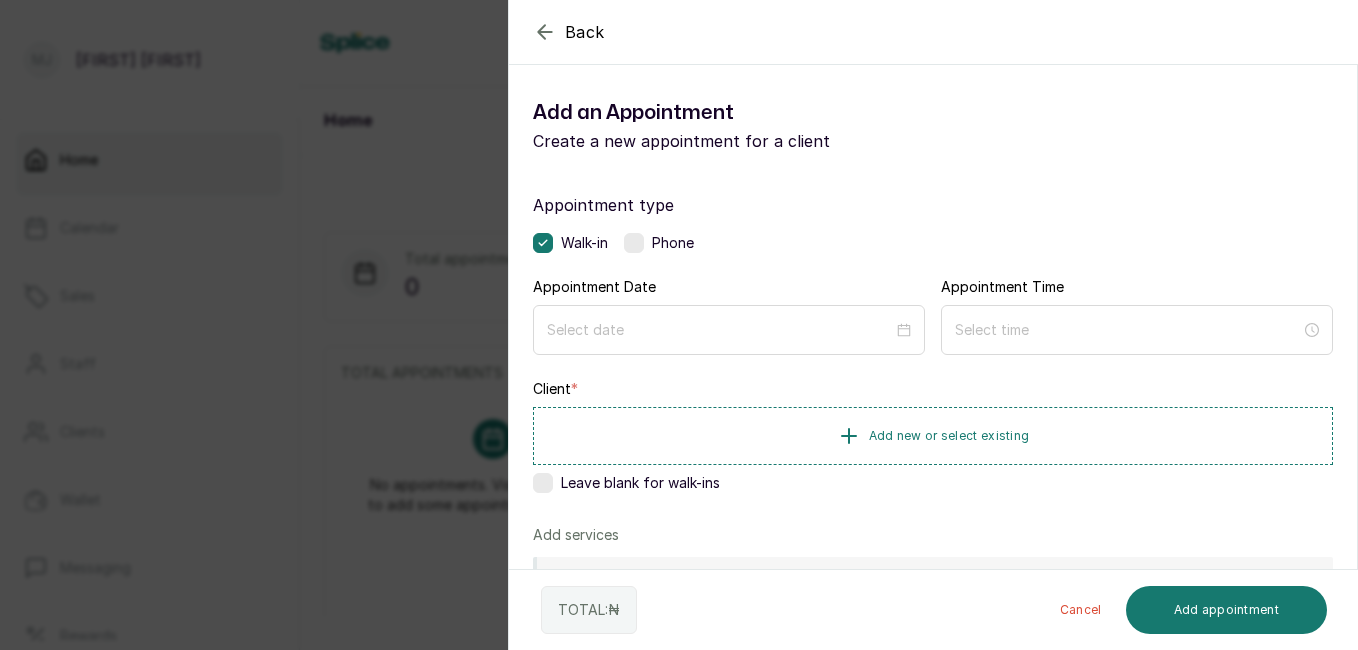 click at bounding box center (729, 330) 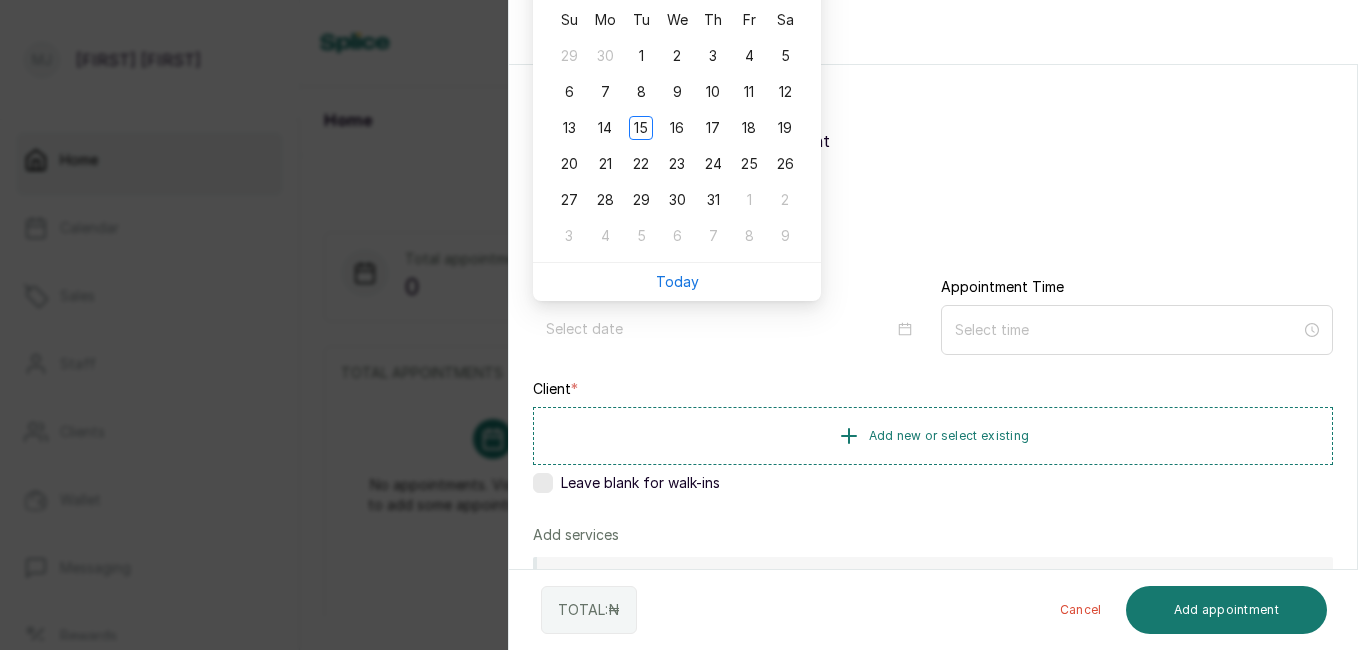 click on "Today" at bounding box center [677, 281] 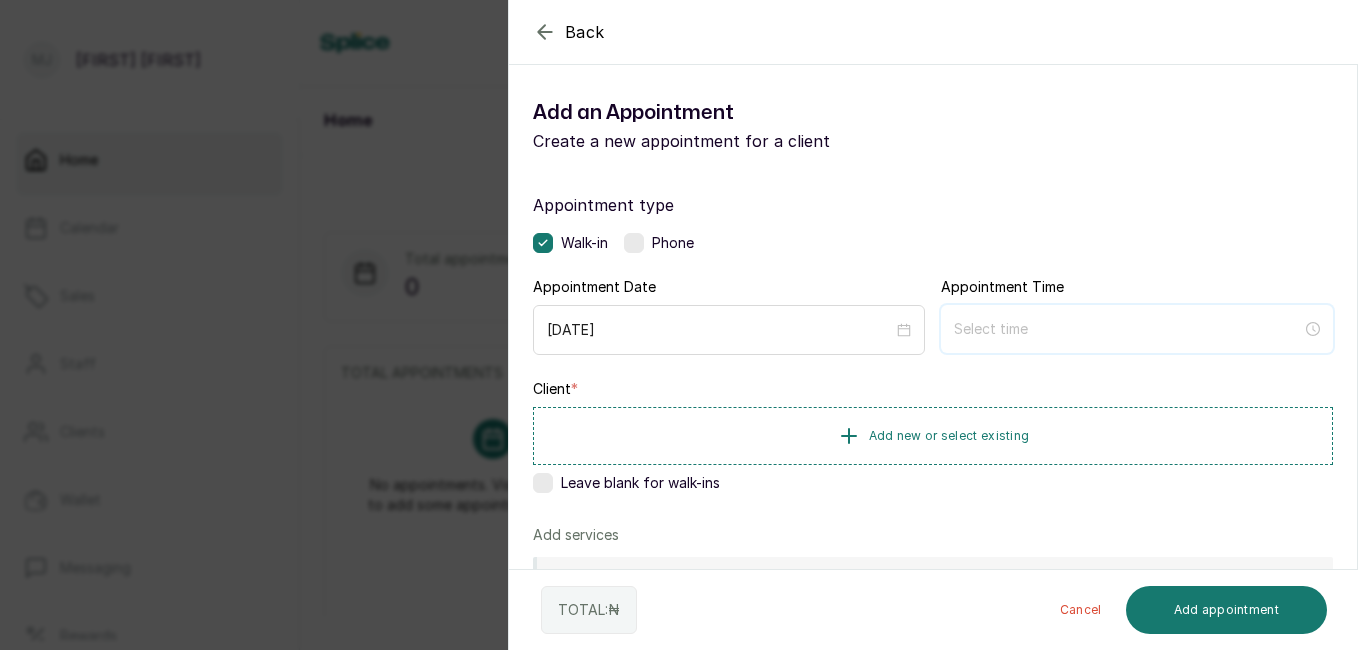 click at bounding box center (1128, 329) 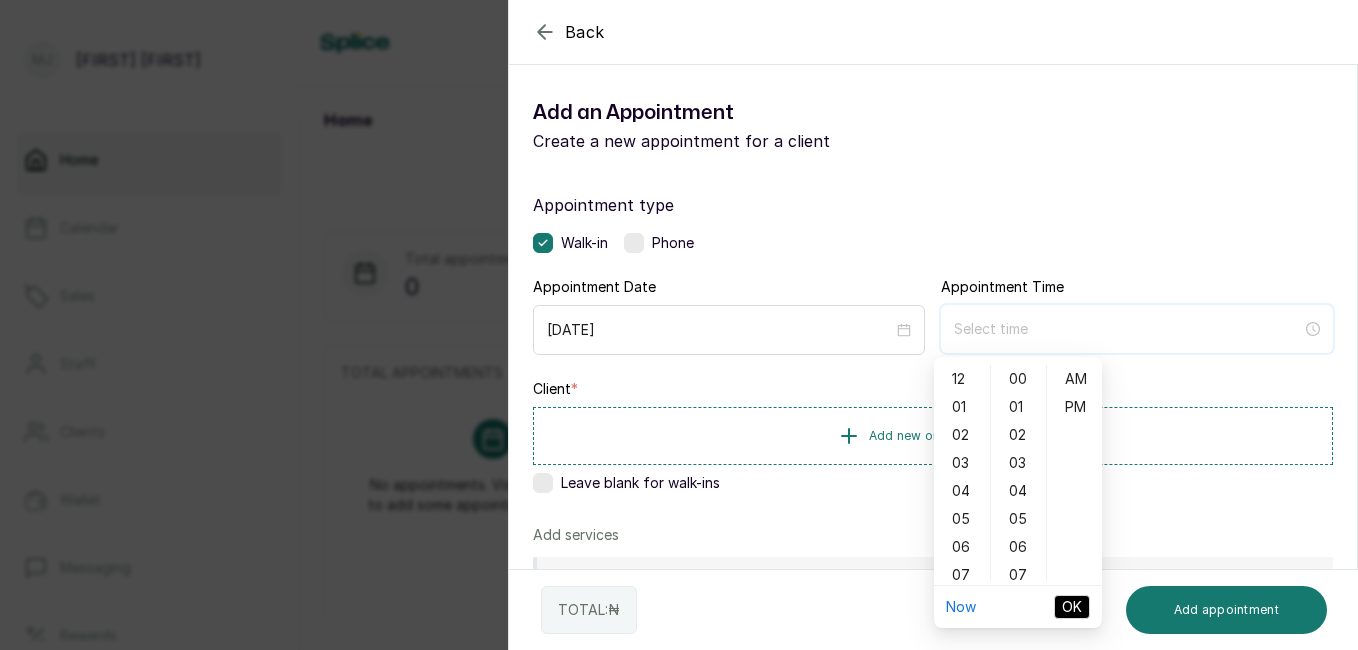 type on "12:00 am" 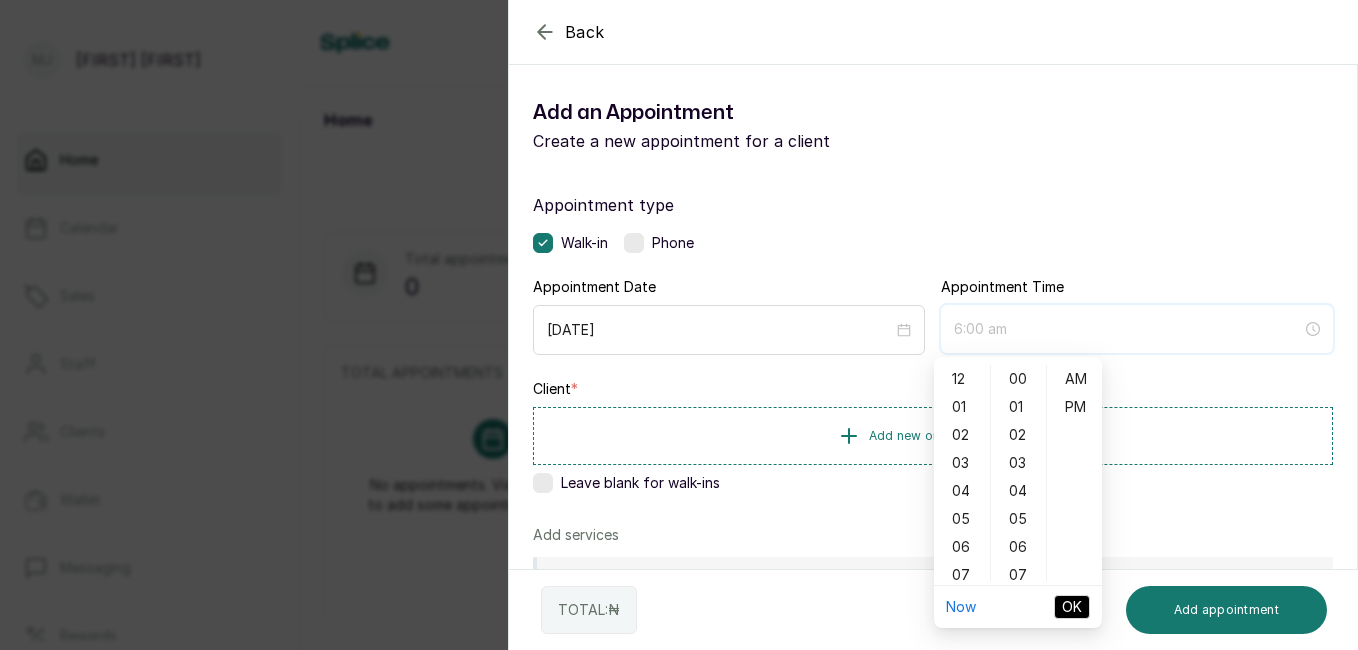 type on "7:00 am" 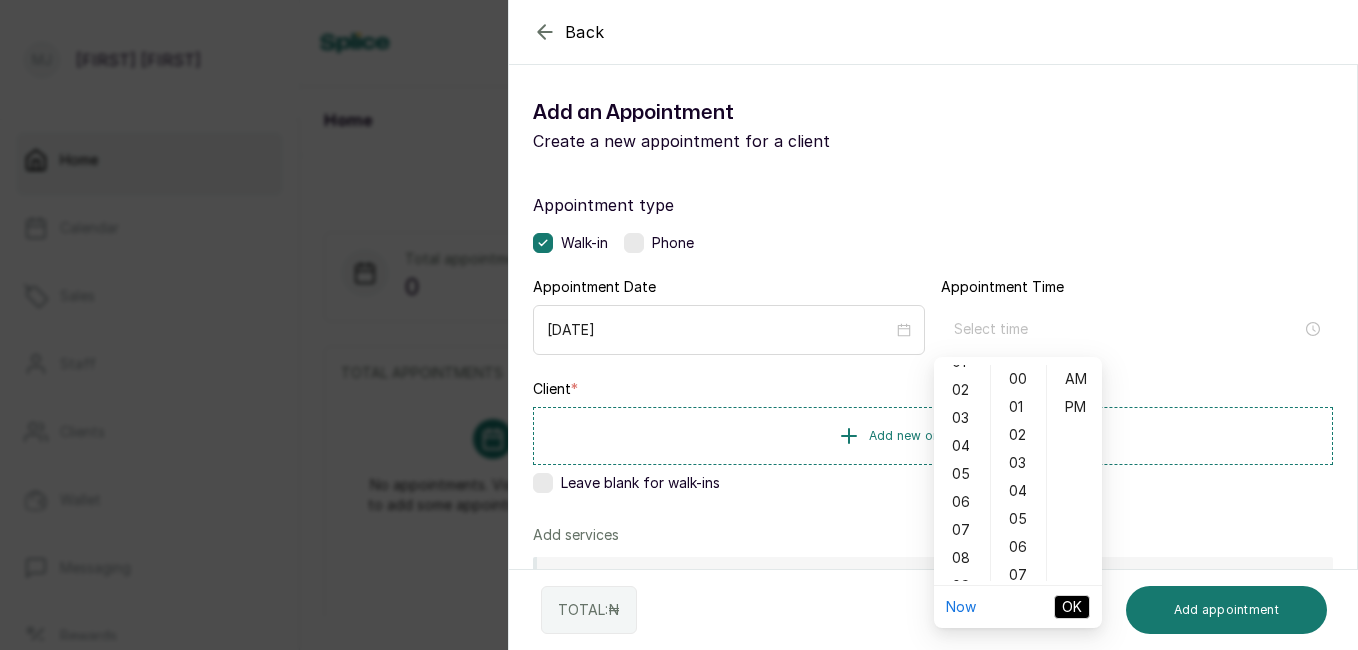 scroll, scrollTop: 80, scrollLeft: 0, axis: vertical 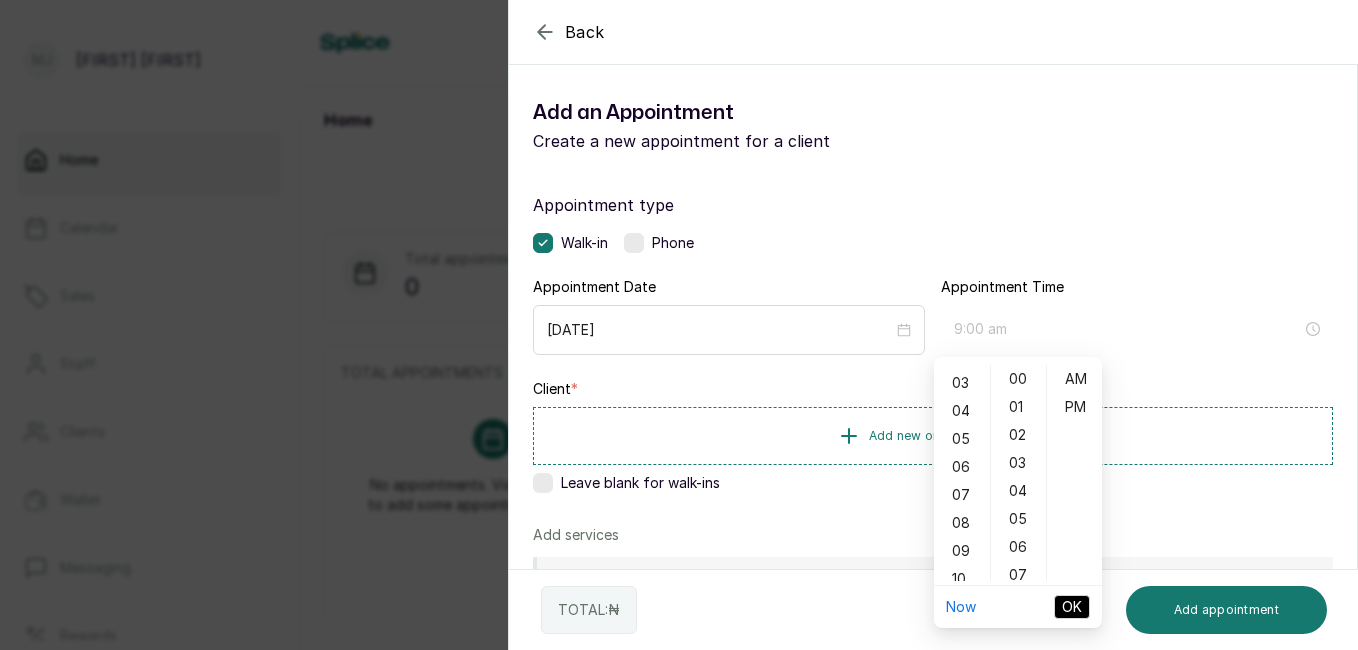 click on "09" at bounding box center (962, 551) 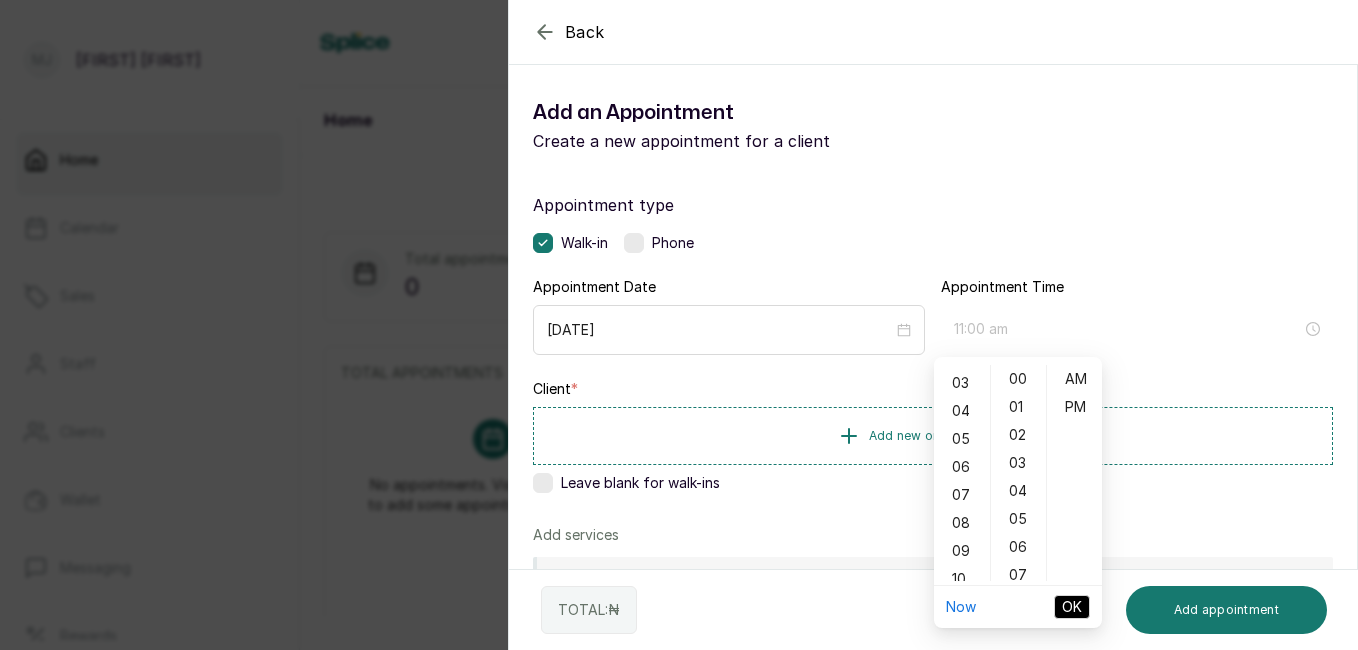 scroll, scrollTop: 120, scrollLeft: 0, axis: vertical 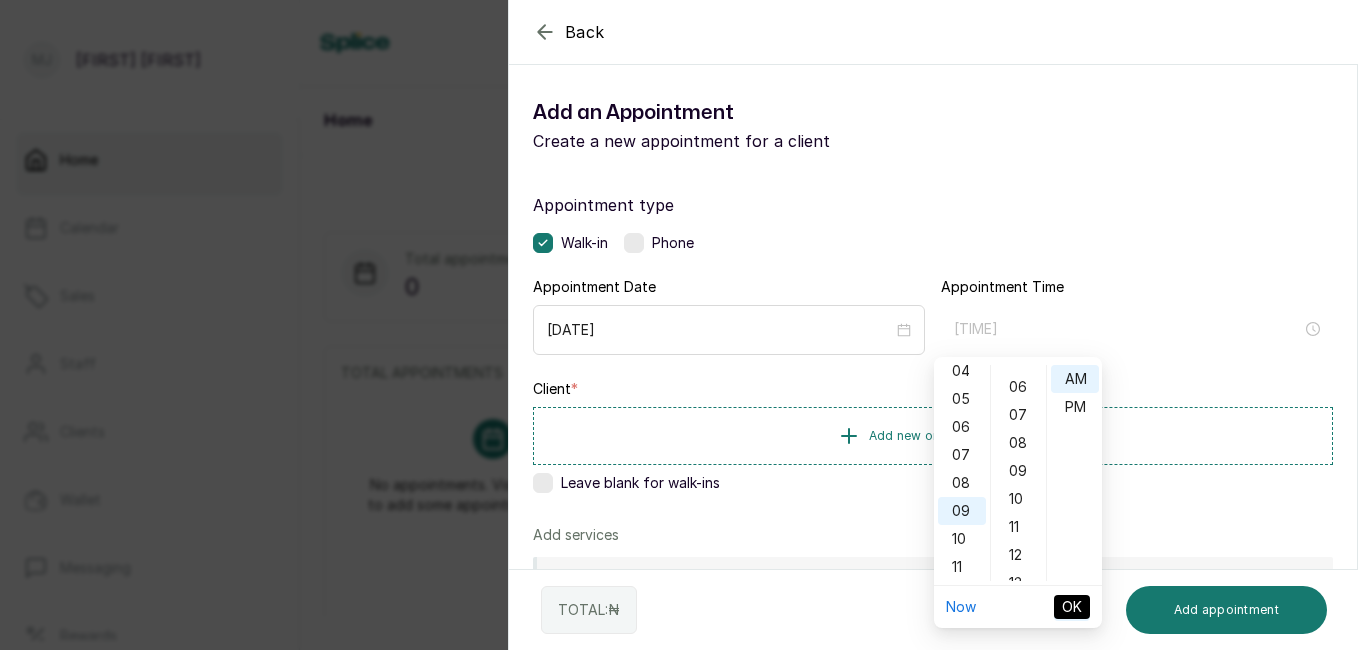 click on "12" at bounding box center [1019, 555] 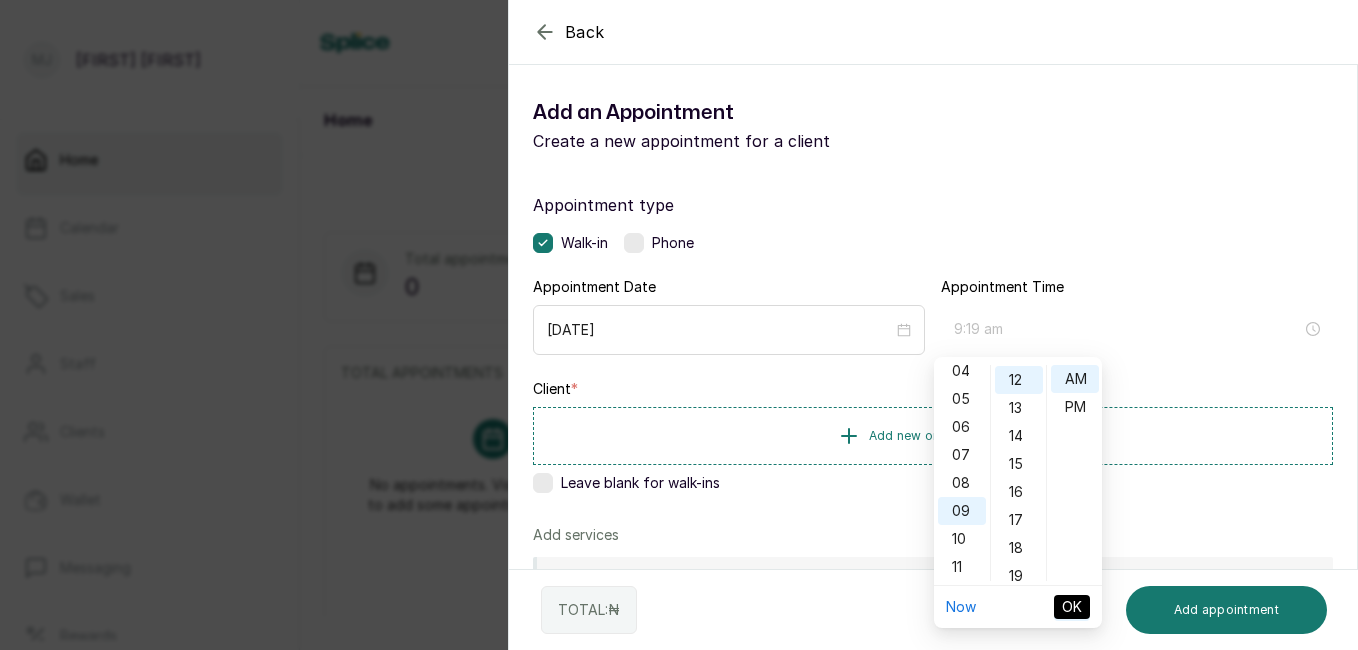 scroll, scrollTop: 336, scrollLeft: 0, axis: vertical 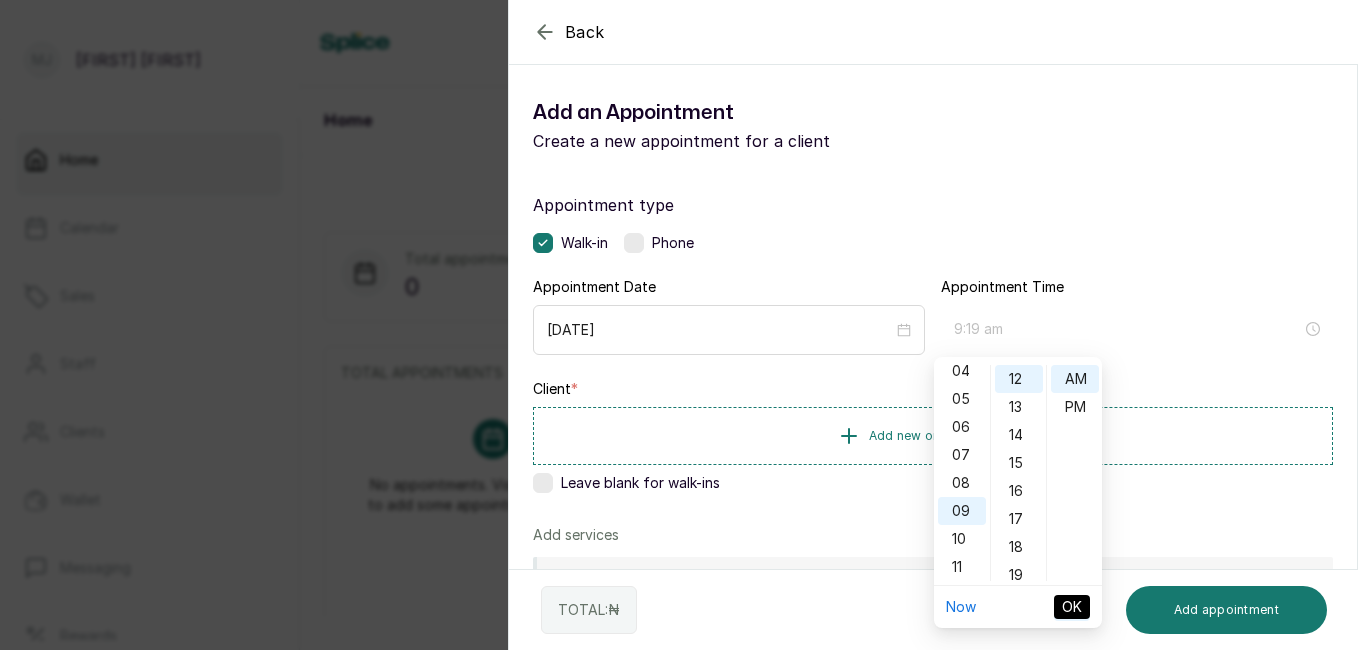 type on "[TIME]" 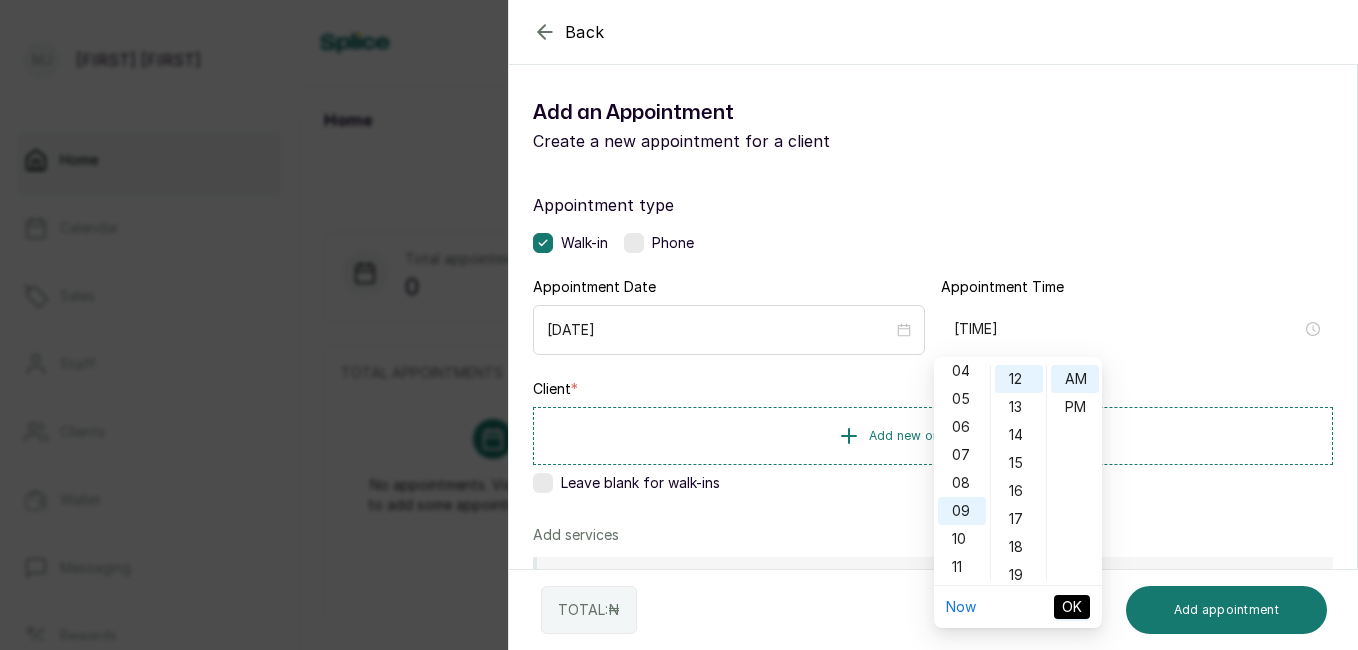 click on "OK" at bounding box center (1072, 607) 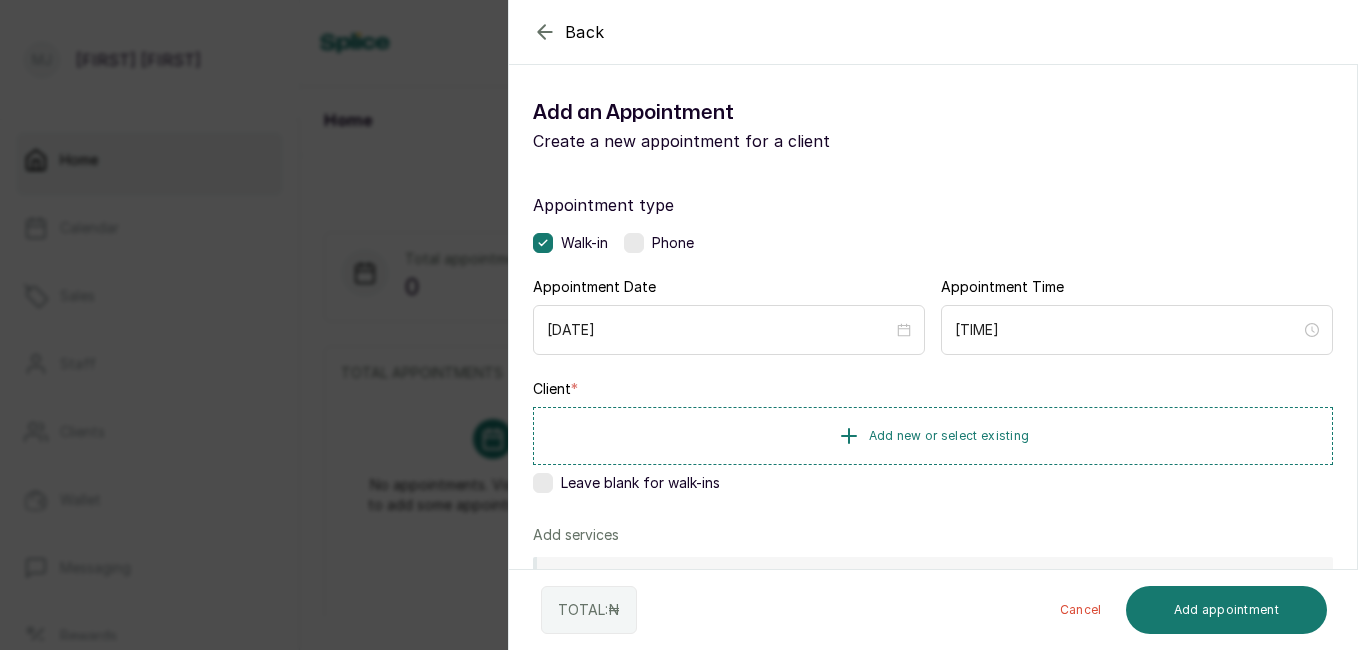 click on "Add new or select existing" at bounding box center [949, 436] 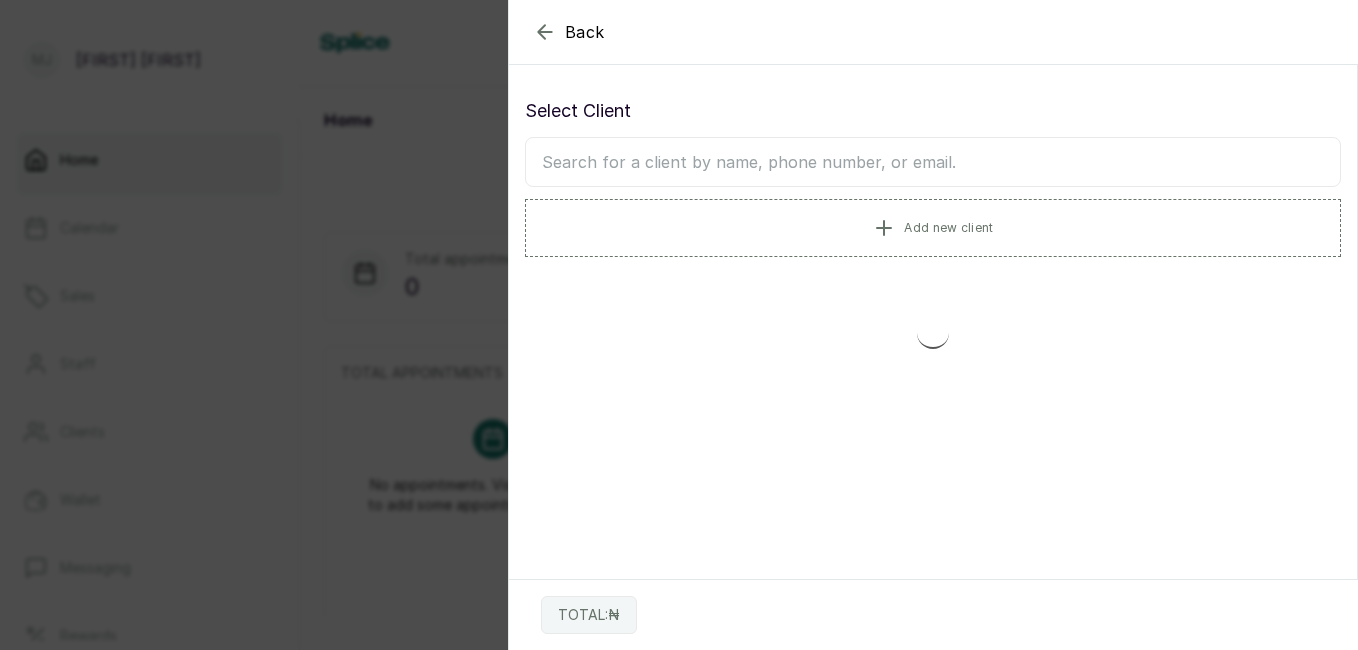 click at bounding box center [933, 162] 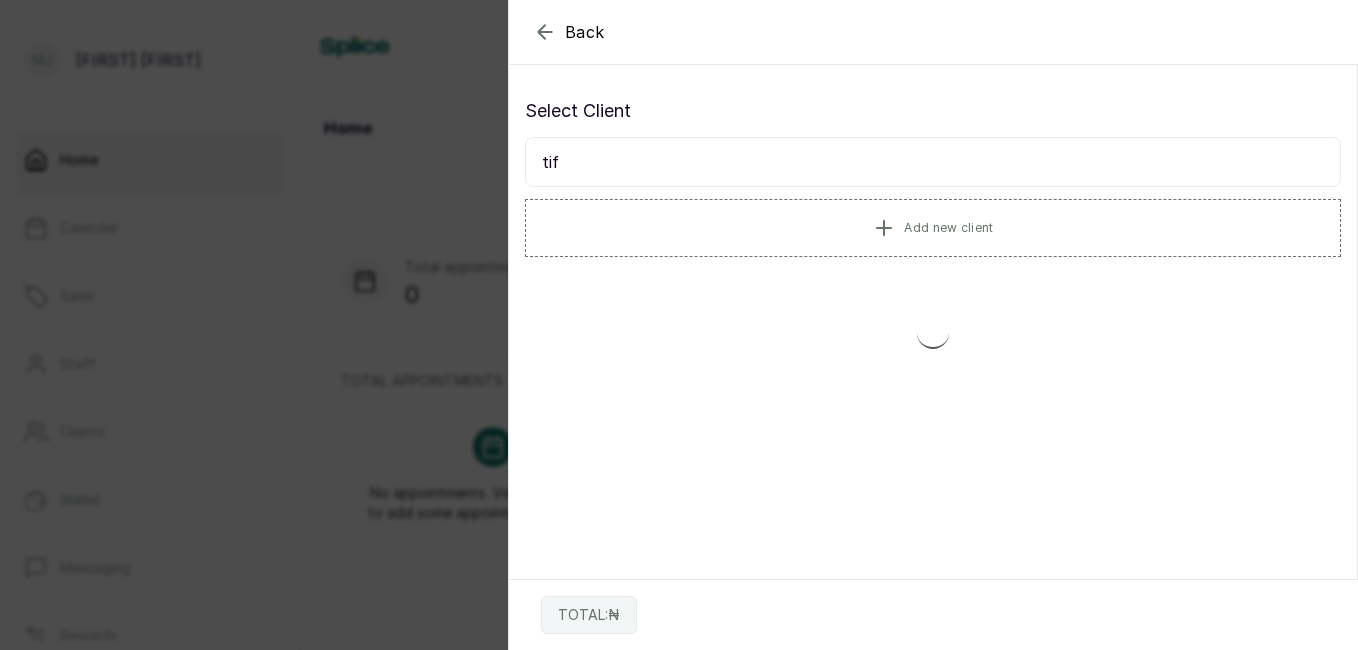 type on "[FIRST]" 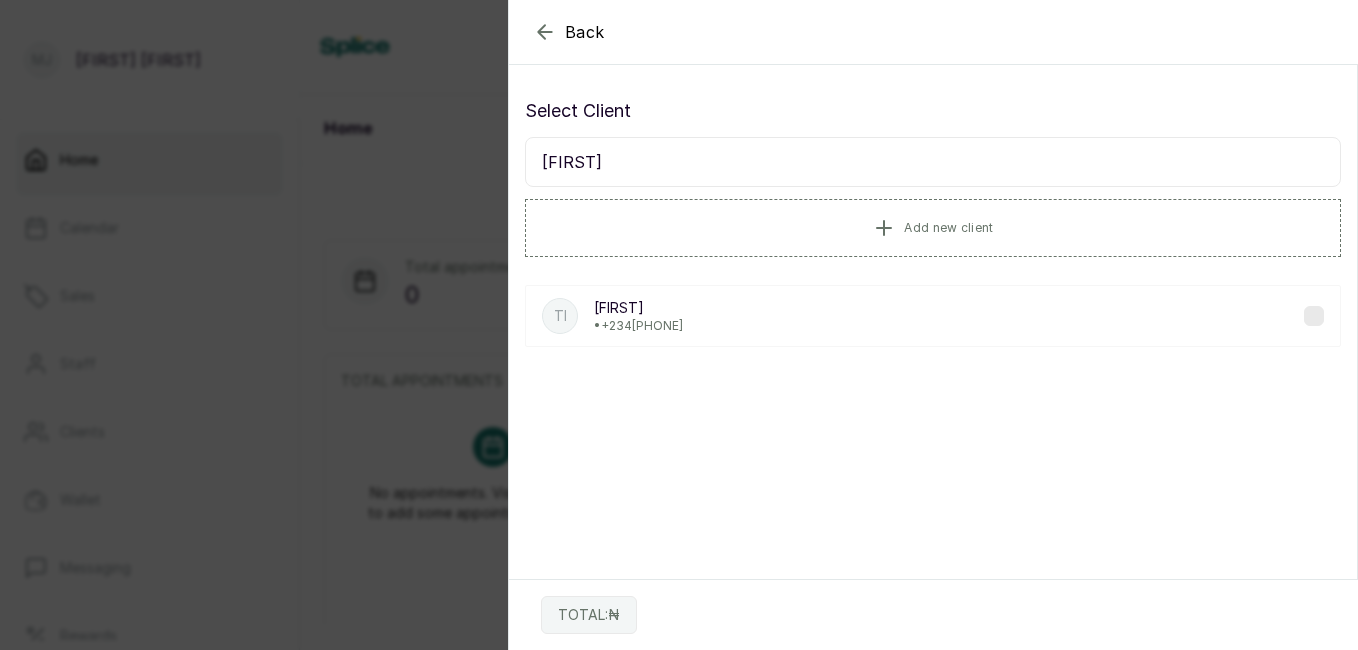 click on "•  [PHONE]" at bounding box center (632, 335) 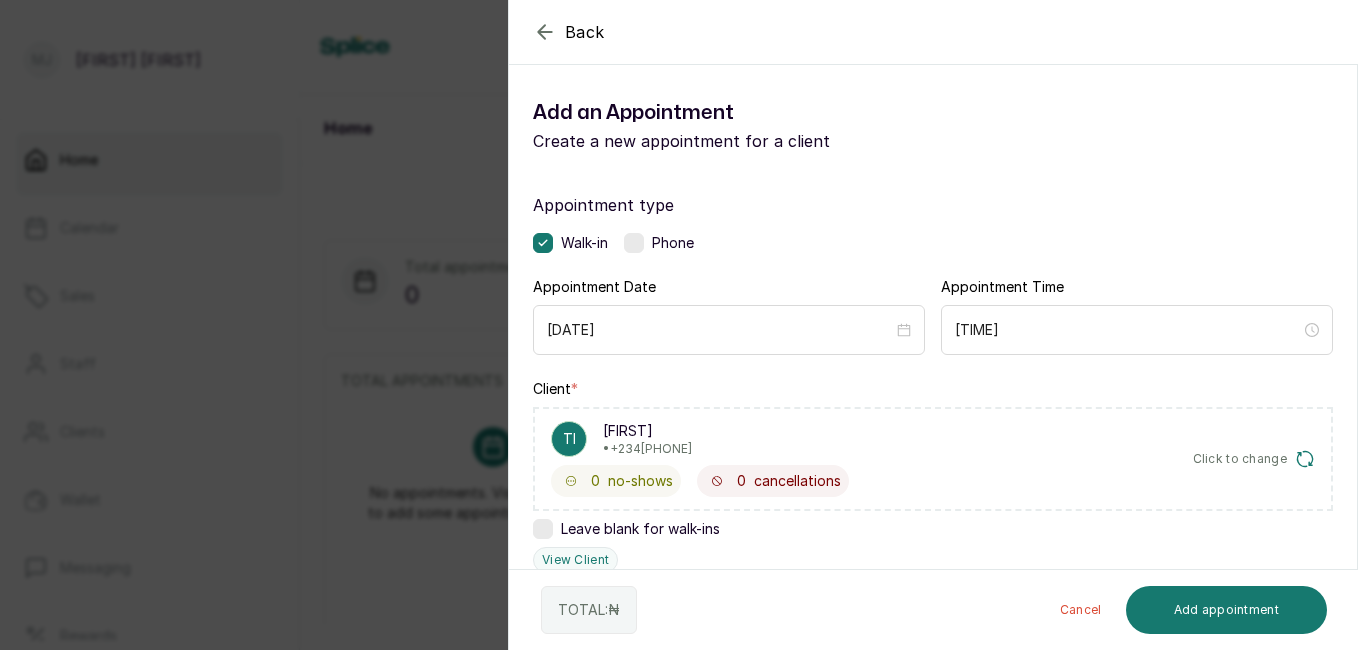 click on "TOTAL:  ₦ Cancel Add appointment" at bounding box center (934, 610) 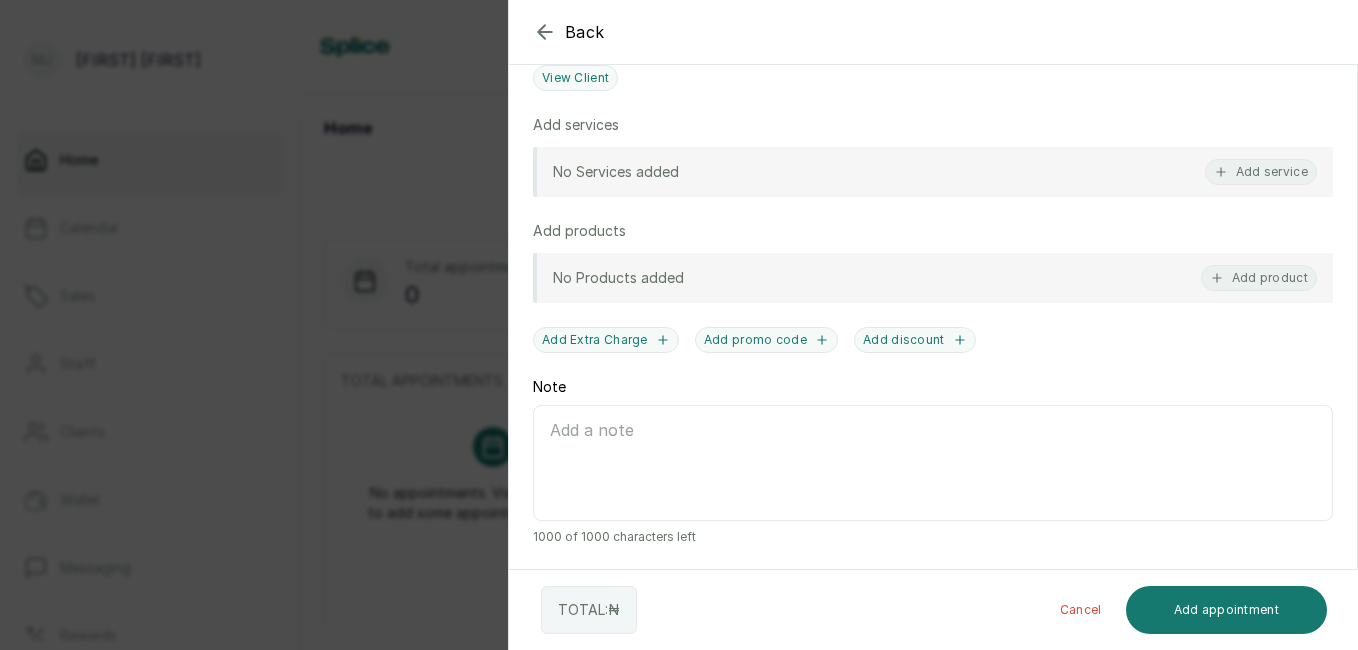click on "Add service" at bounding box center [1261, 172] 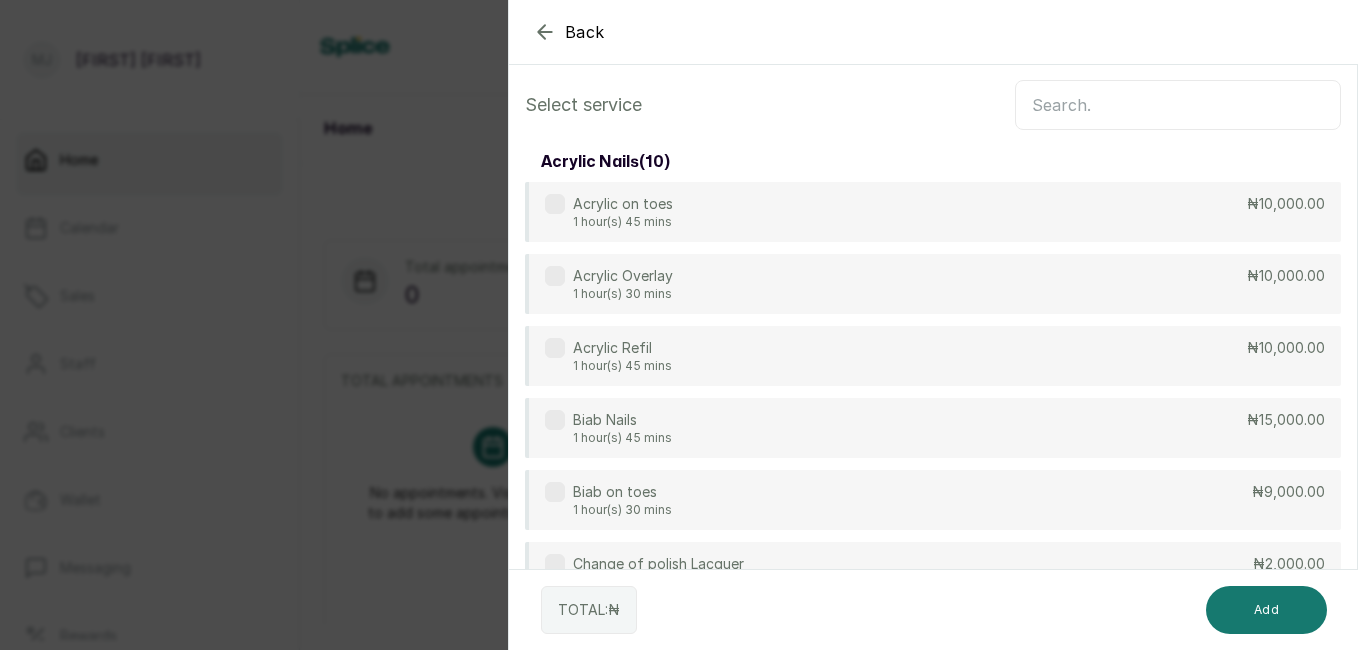 scroll, scrollTop: 0, scrollLeft: 0, axis: both 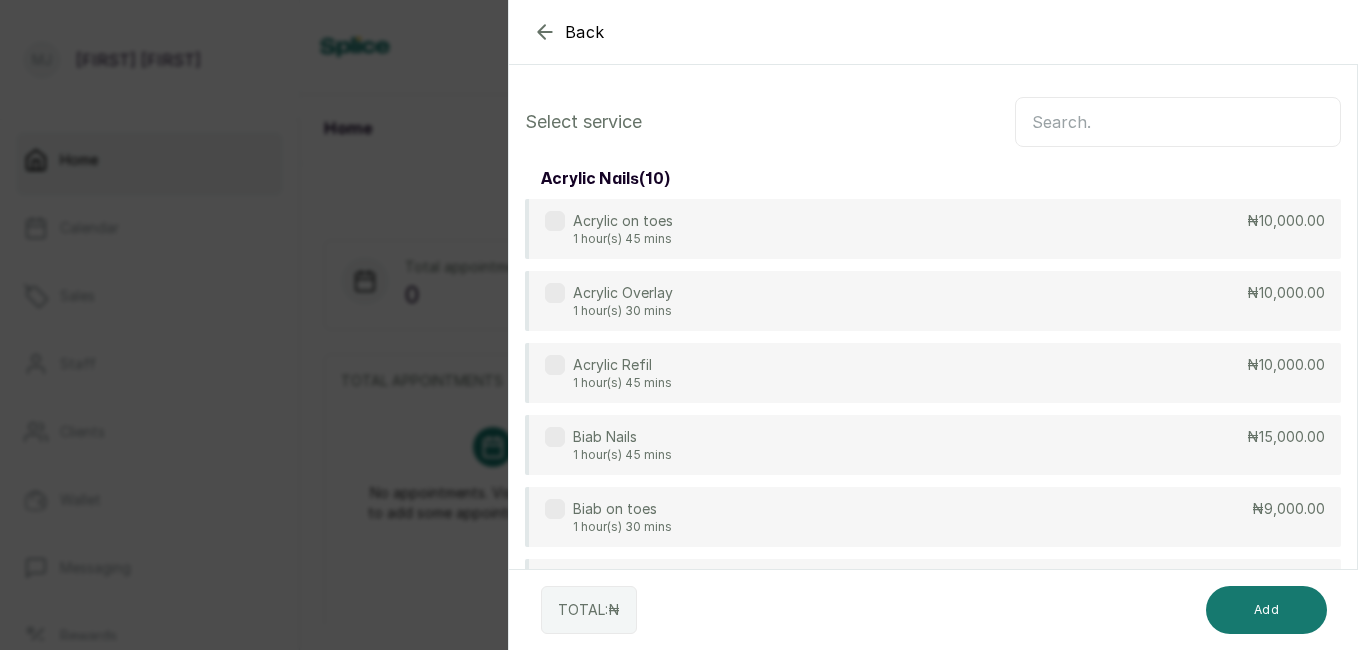 click at bounding box center (1178, 122) 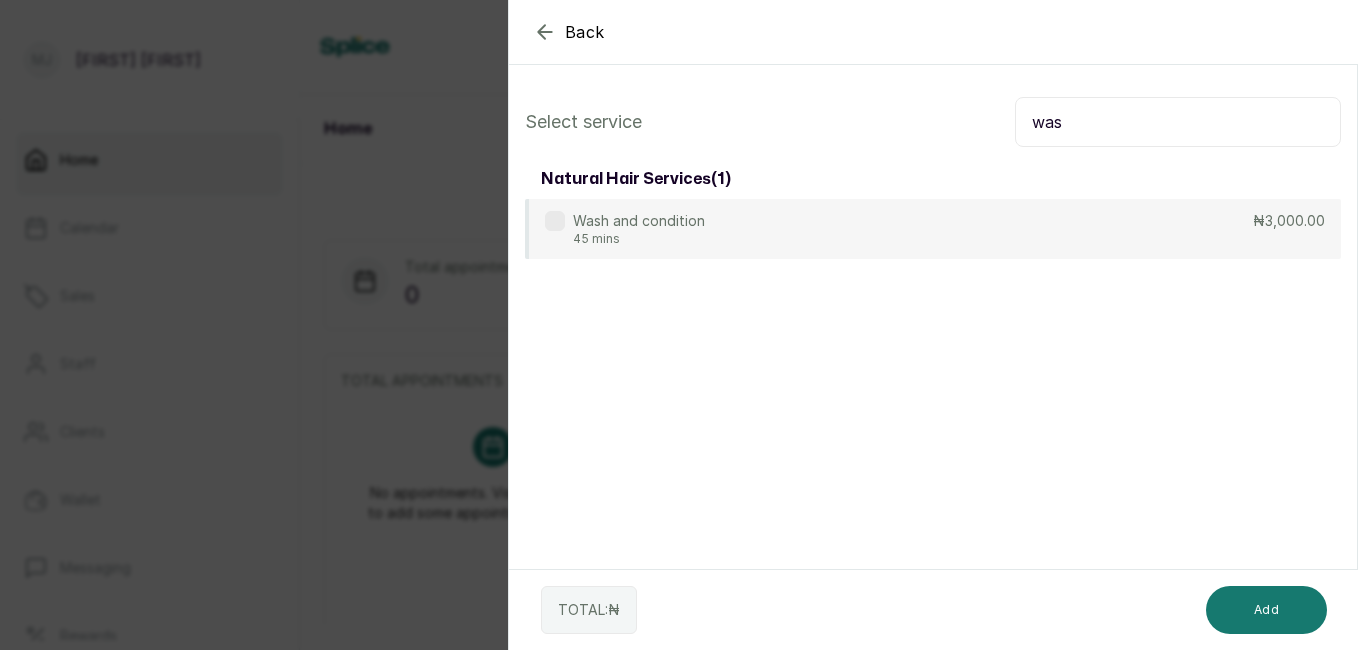 type on "was" 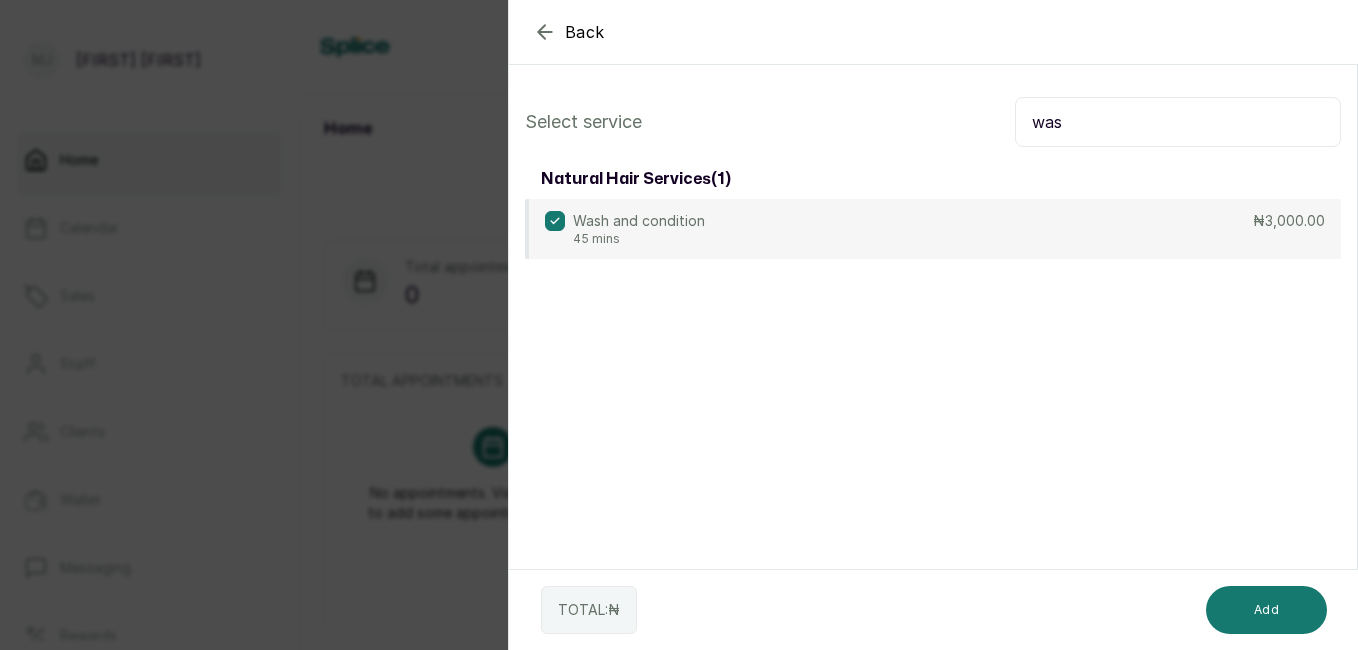 click on "Add" at bounding box center (1266, 610) 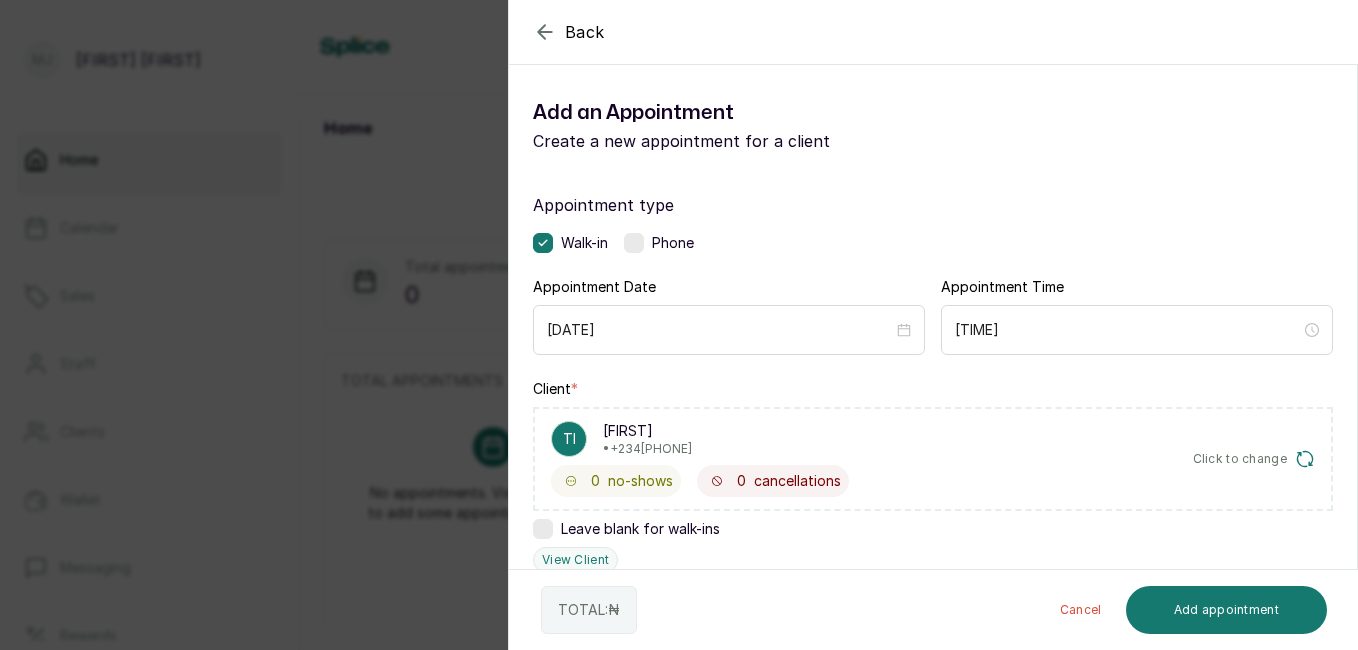 click on "TOTAL:  ₦ Cancel Add appointment" at bounding box center [934, 610] 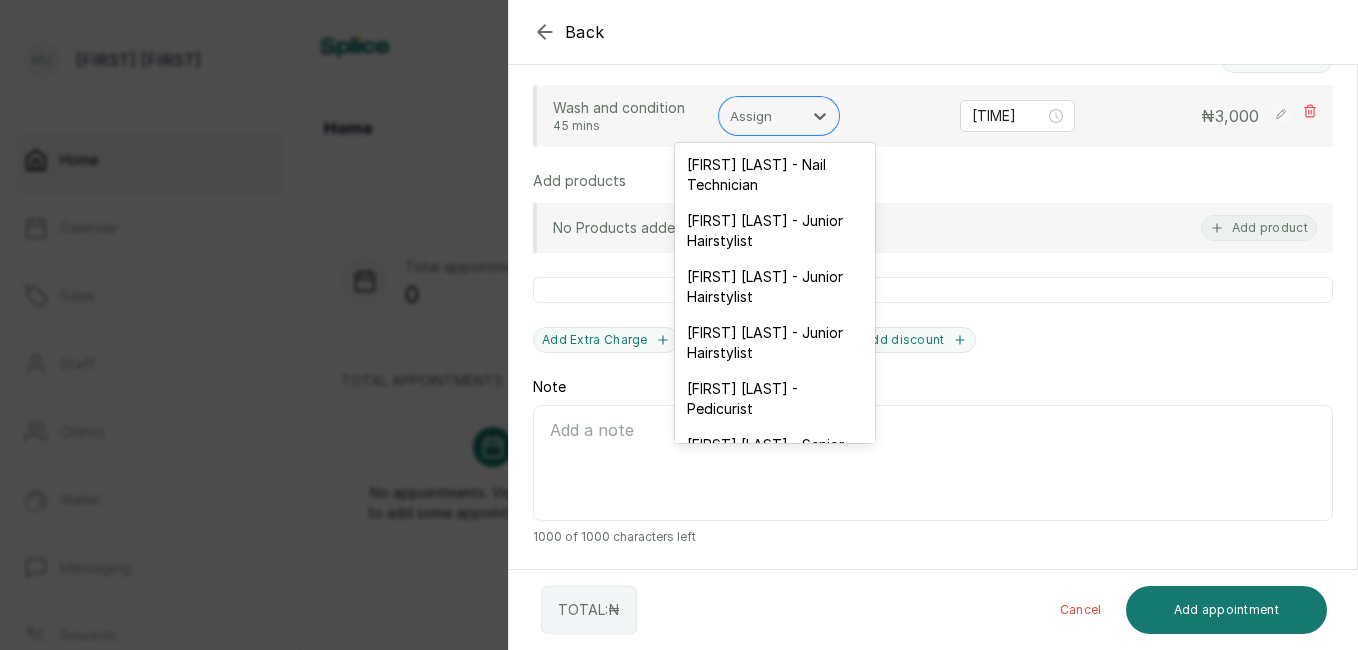 click at bounding box center [761, 116] 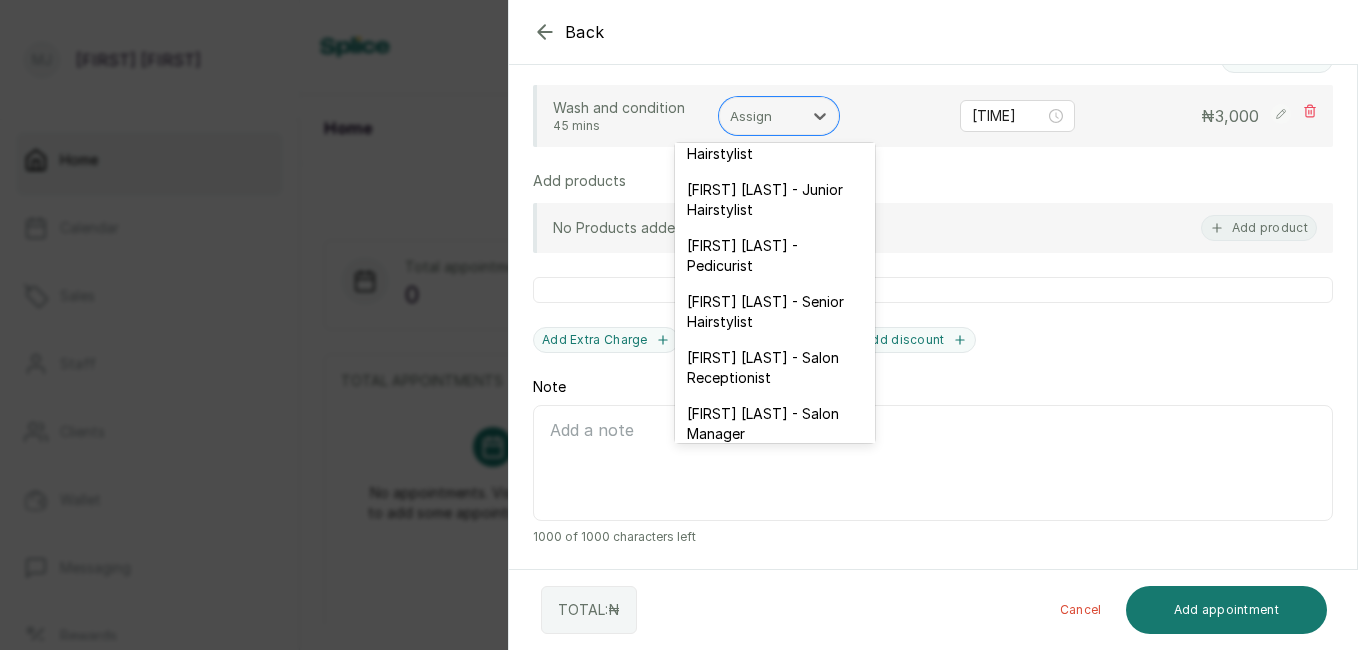 scroll, scrollTop: 112, scrollLeft: 0, axis: vertical 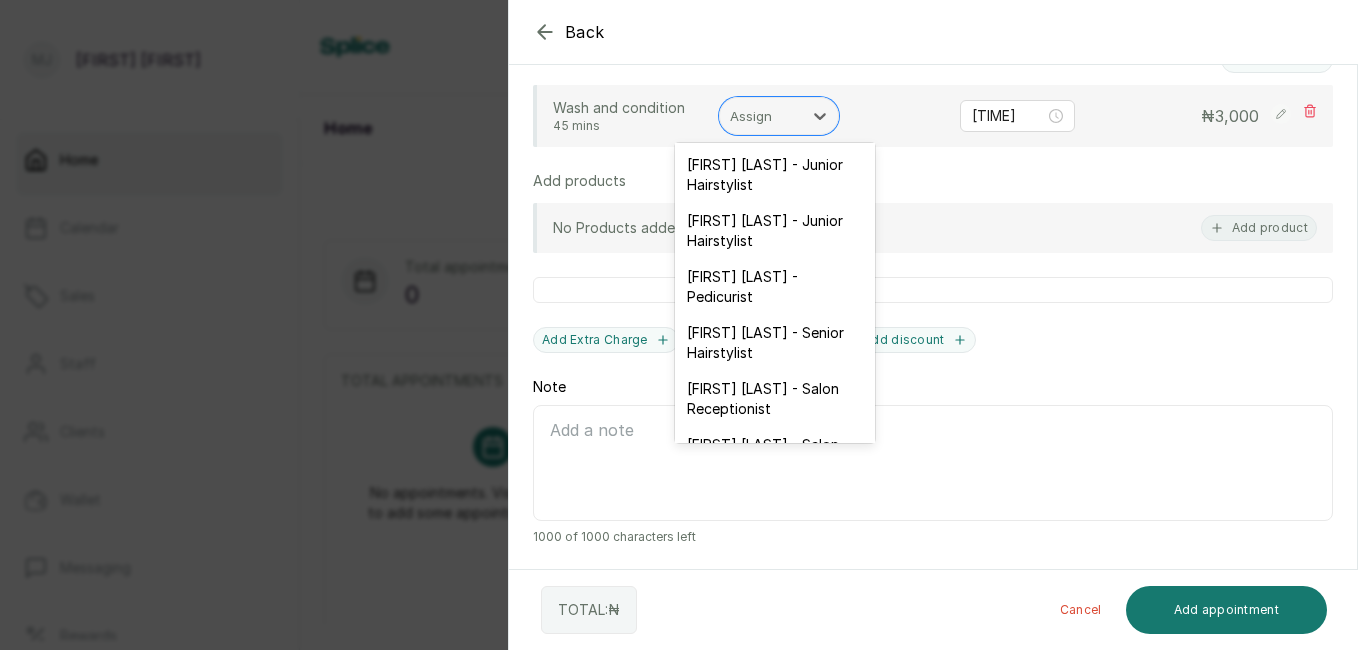 click on "[FIRST] [LAST] - Junior Hairstylist" at bounding box center (775, 175) 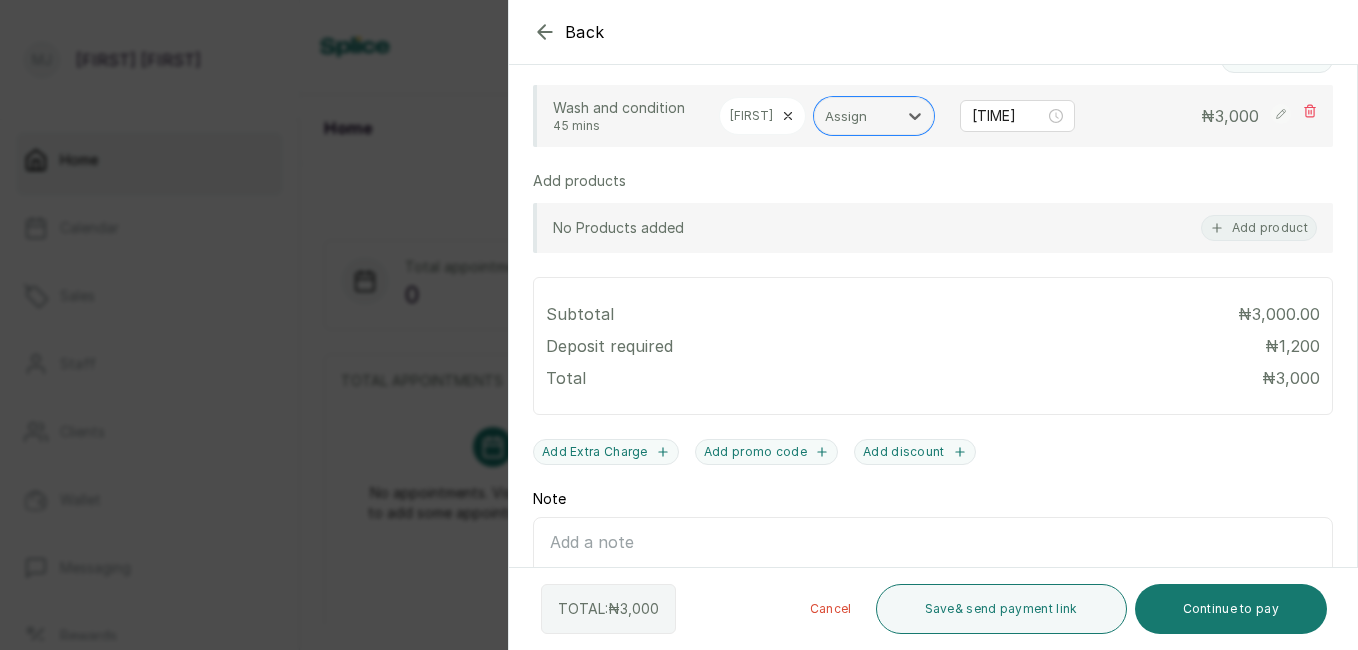 click on "Continue to pay" at bounding box center [1231, 609] 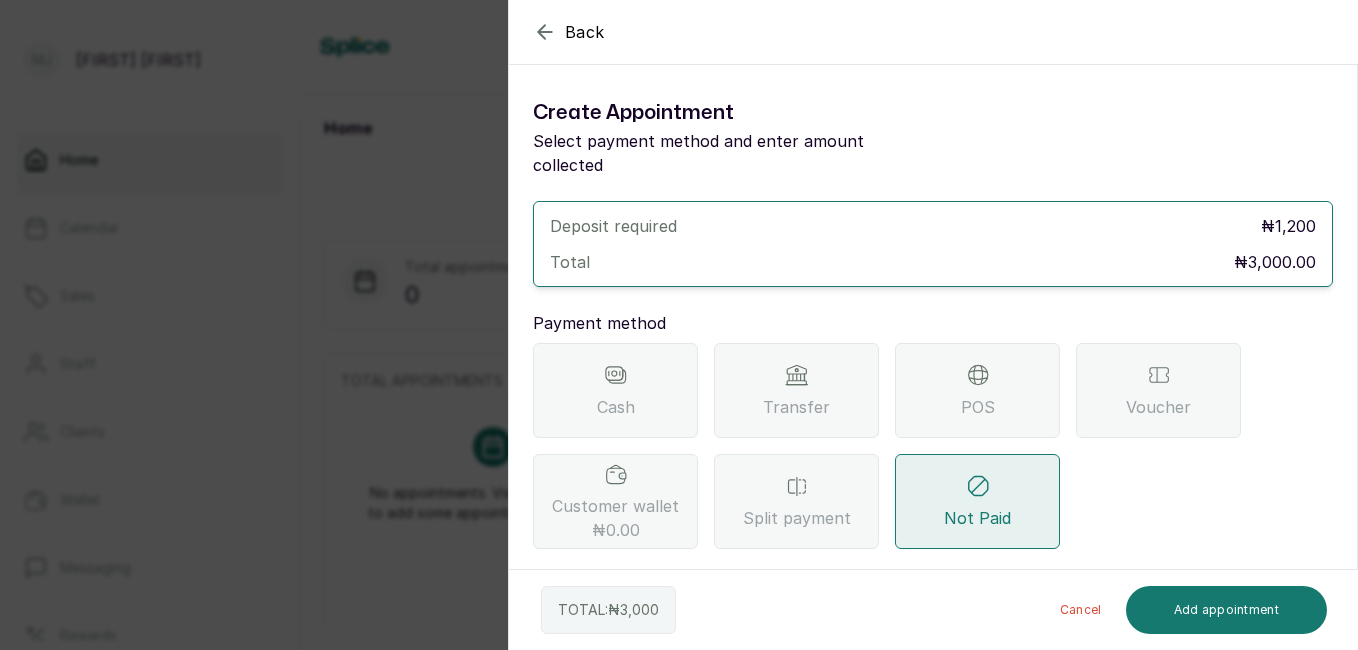 scroll, scrollTop: 0, scrollLeft: 0, axis: both 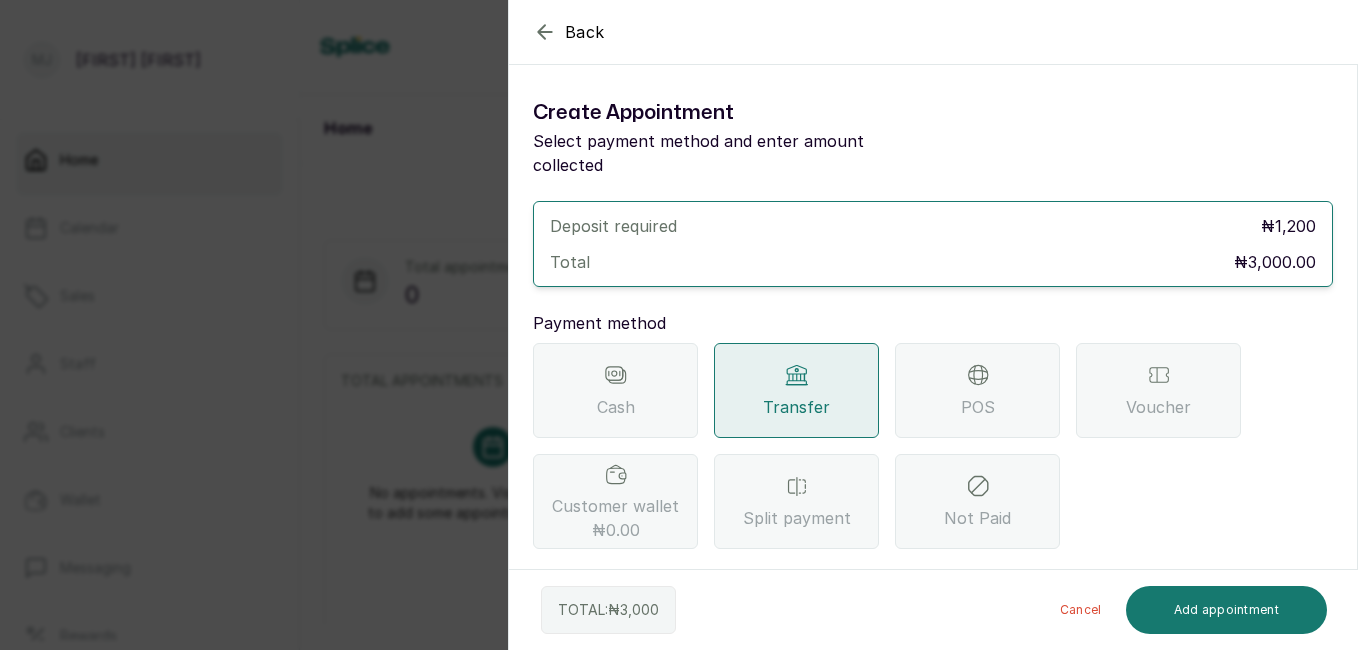 click on "TOTAL:  ₦ 3,000 Cancel Add appointment" at bounding box center (934, 610) 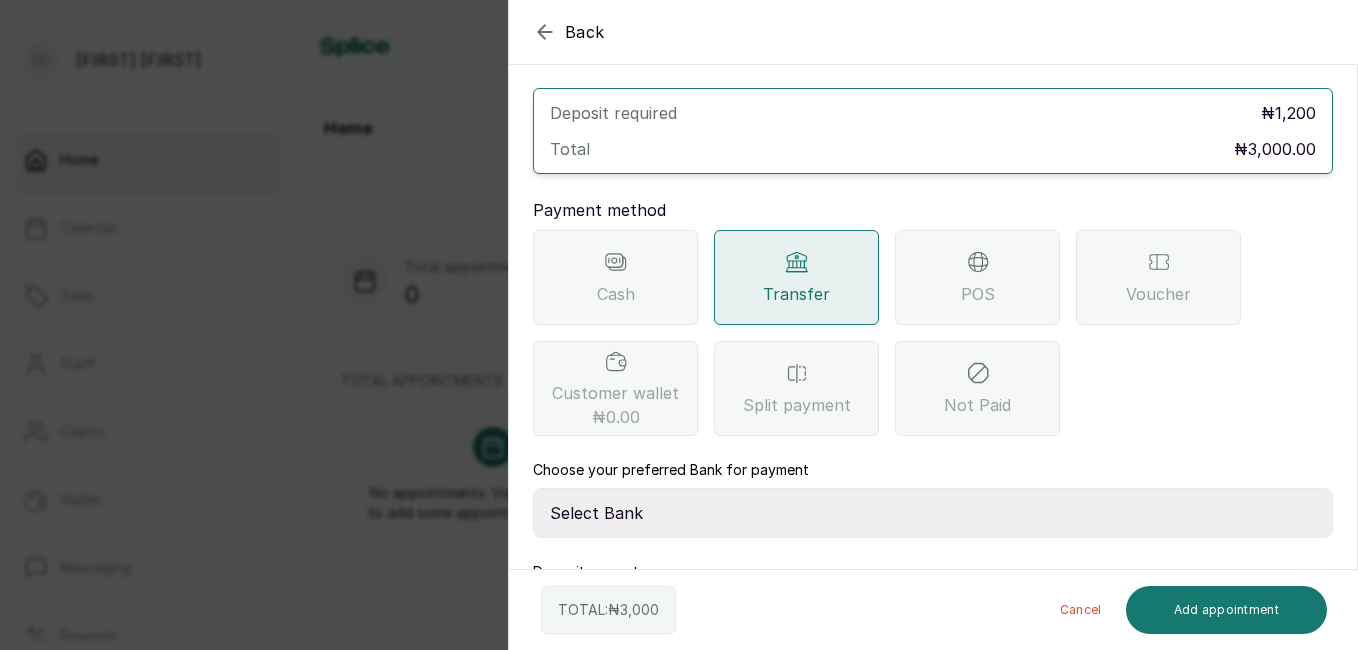 scroll, scrollTop: 125, scrollLeft: 0, axis: vertical 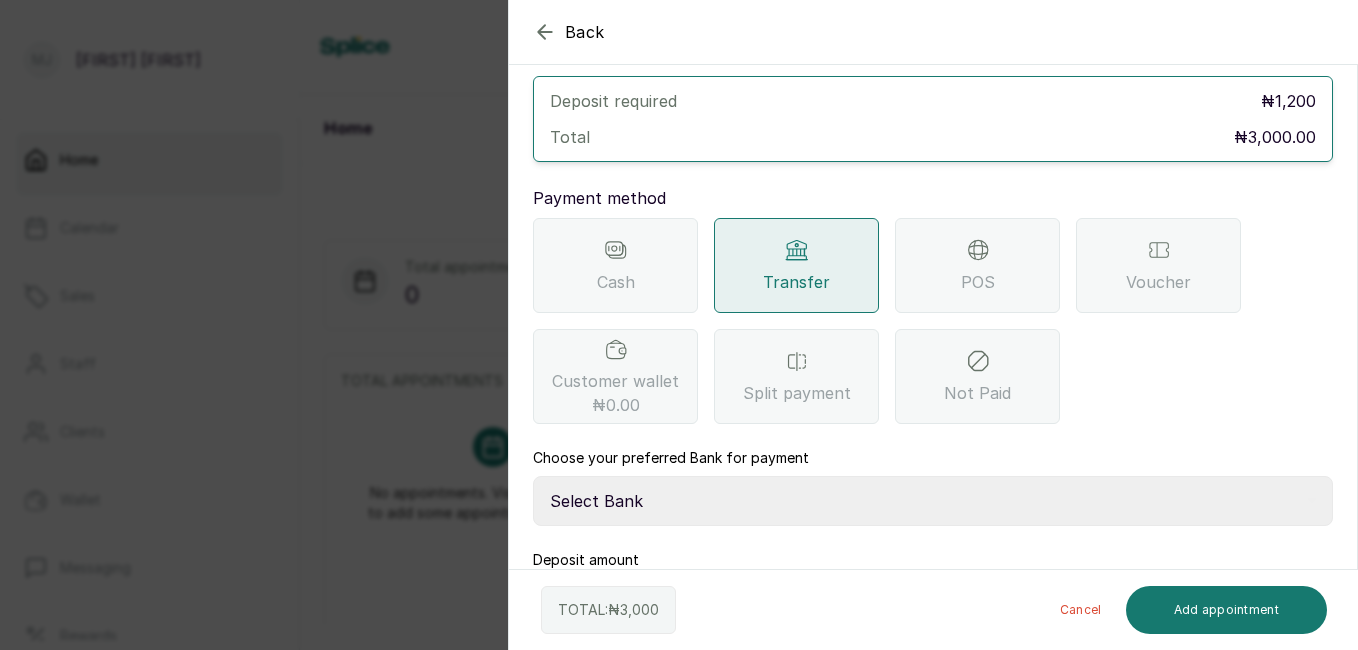 click on "Select Bank THE HAIR COURT Zenith Bank THE HAIR COURT Guaranty Trust Bank" at bounding box center (933, 501) 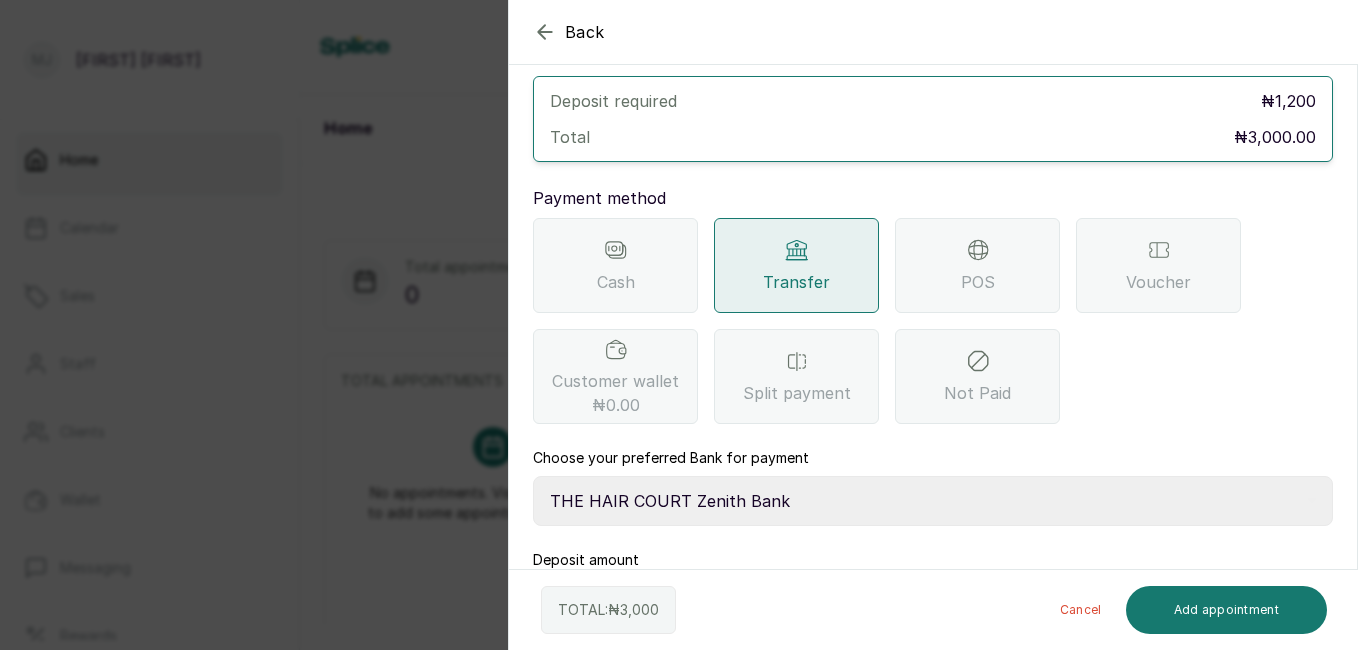 click on "Select Bank THE HAIR COURT Zenith Bank THE HAIR COURT Guaranty Trust Bank" at bounding box center (933, 501) 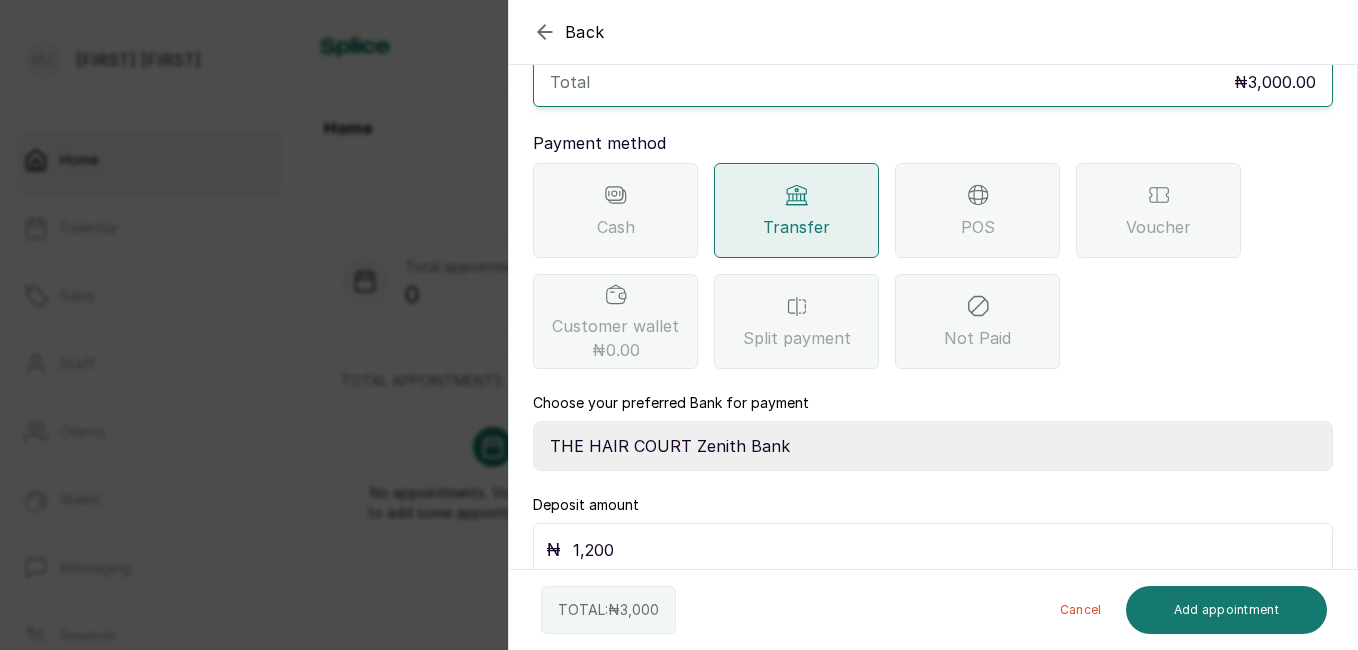 click on "1,200" at bounding box center (946, 550) 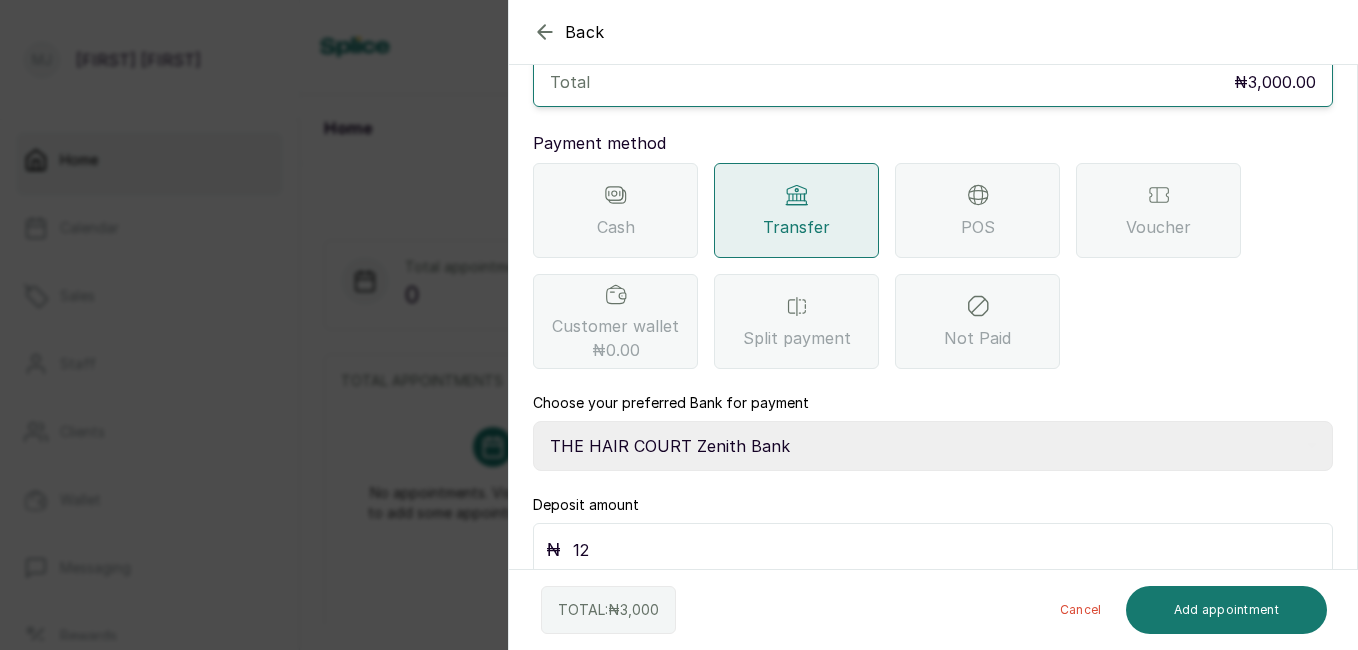 type on "1" 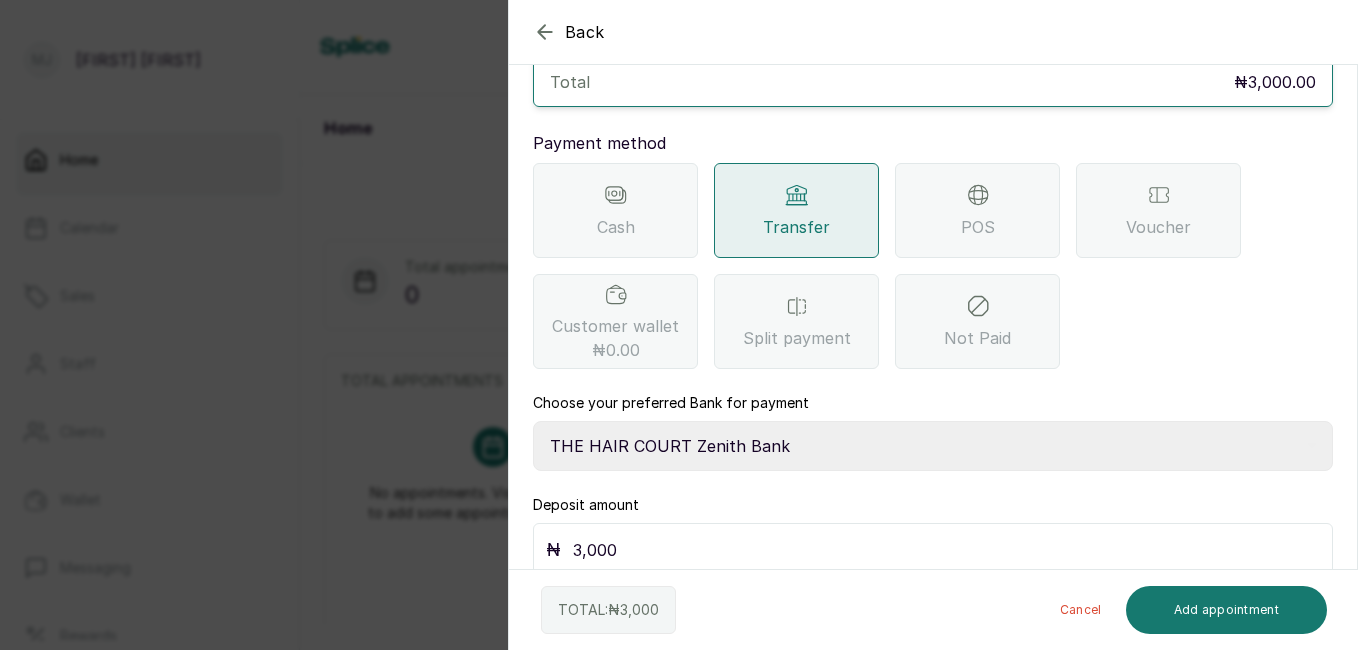 type on "3,000" 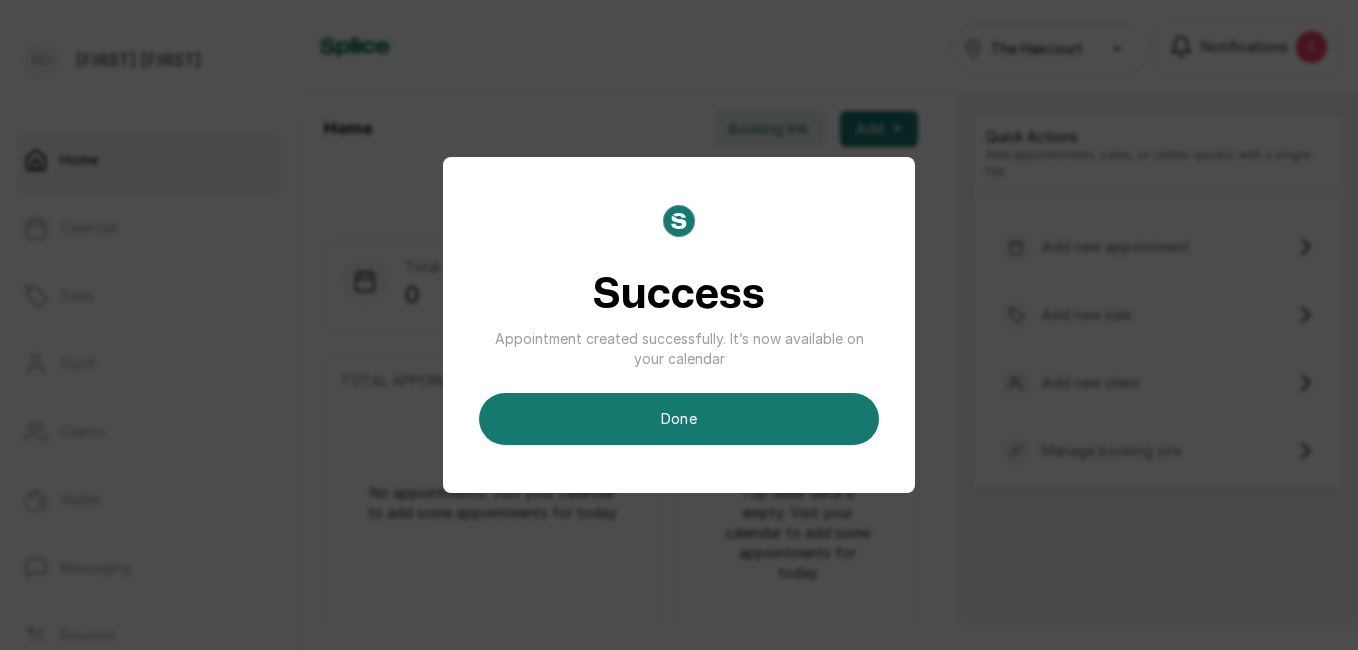 click on "done" at bounding box center [679, 419] 